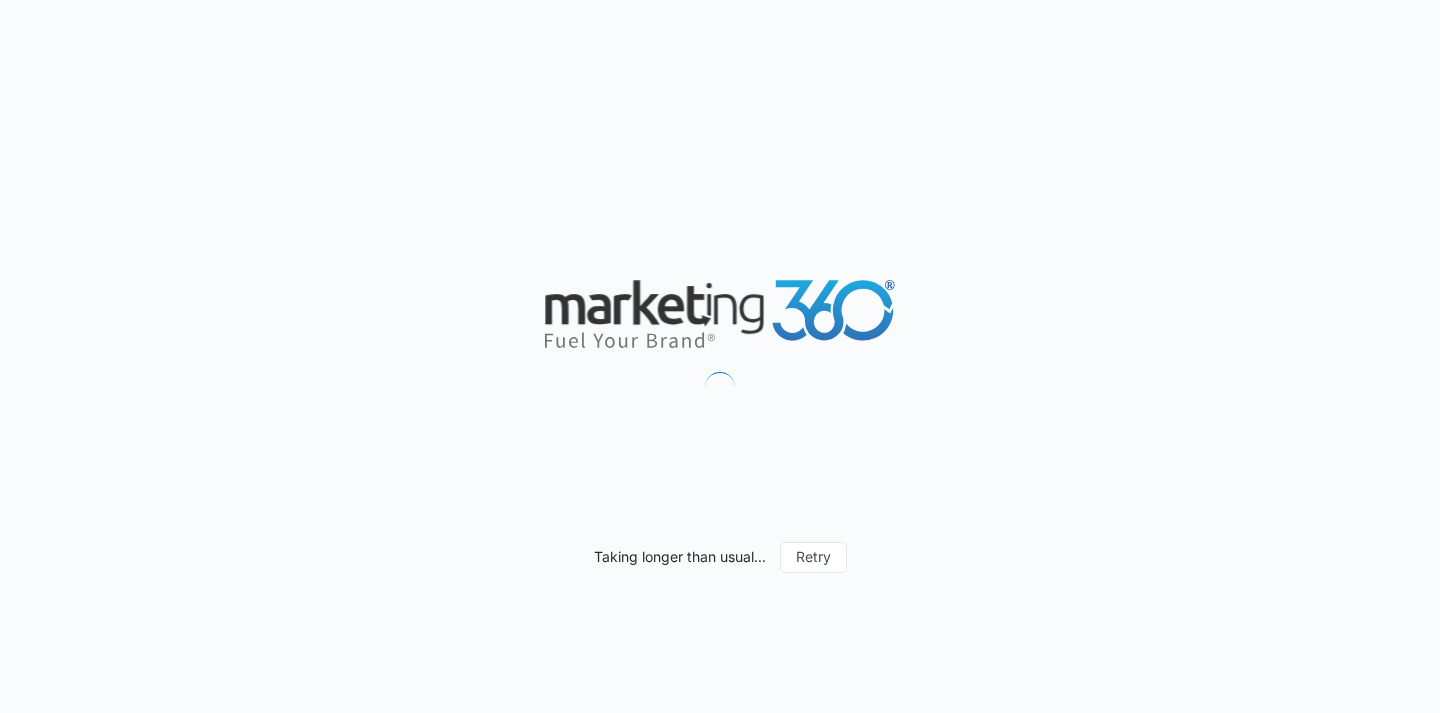 scroll, scrollTop: 0, scrollLeft: 0, axis: both 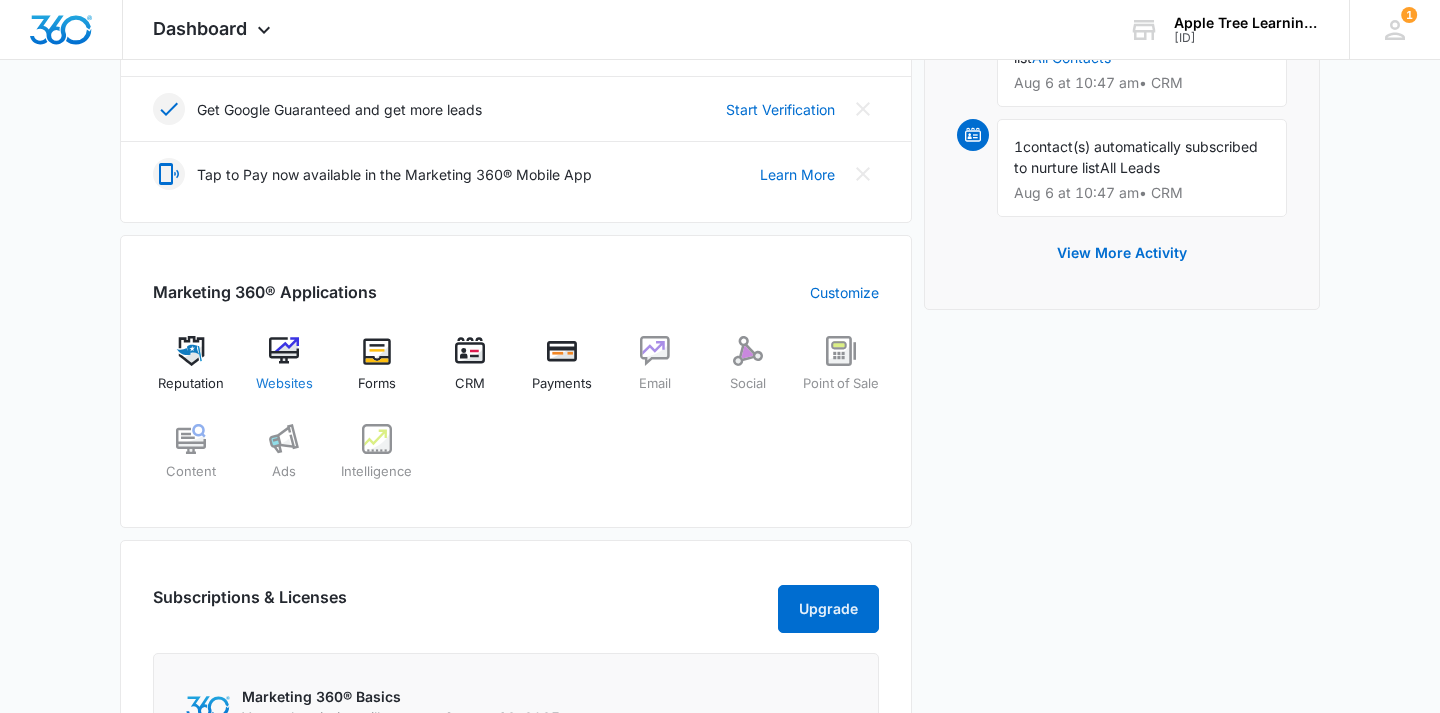 click at bounding box center (284, 351) 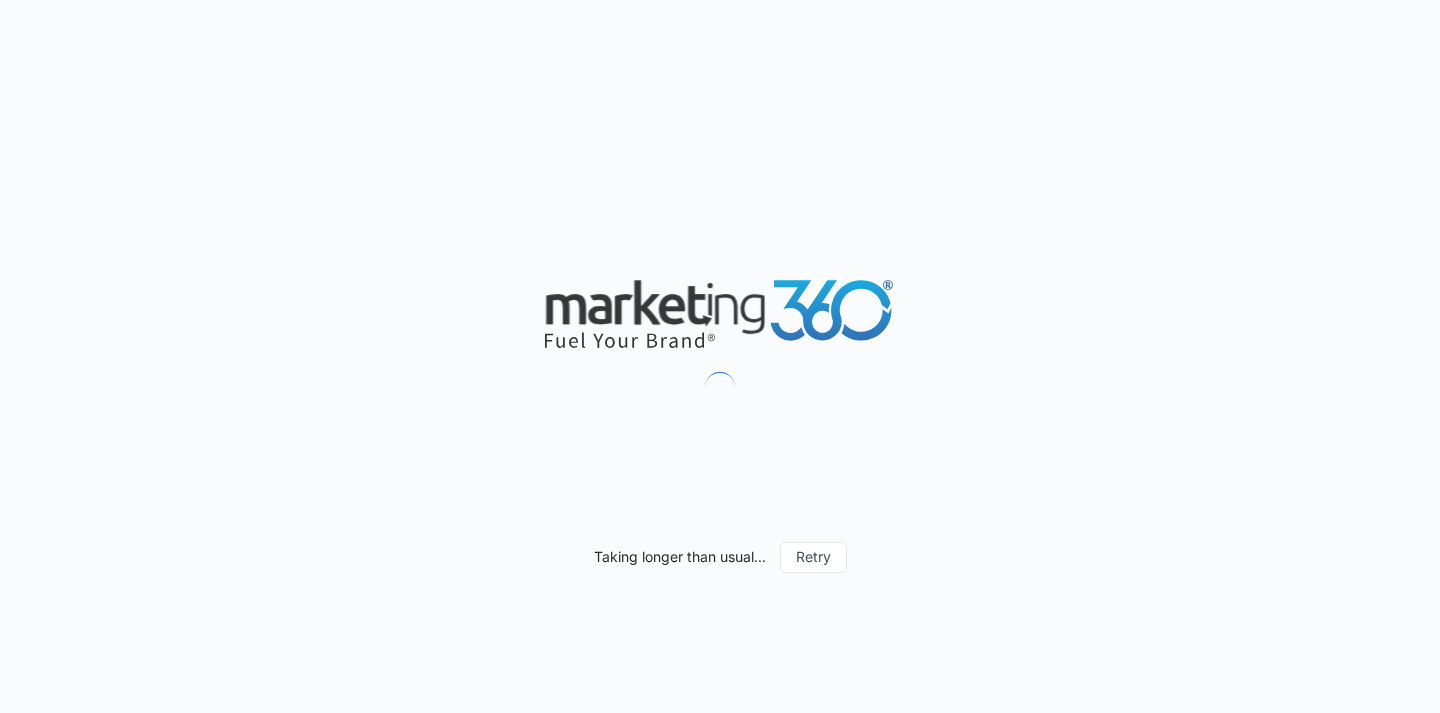 scroll, scrollTop: 0, scrollLeft: 0, axis: both 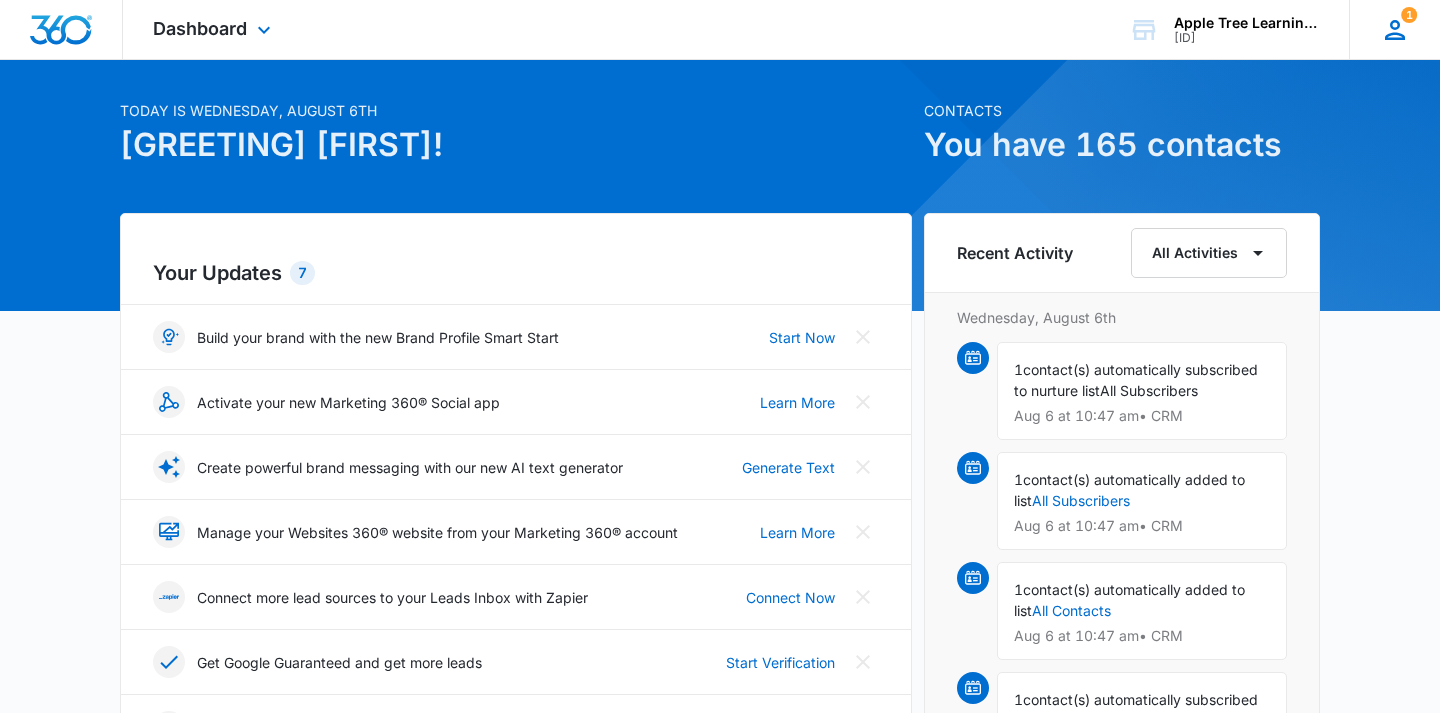 click 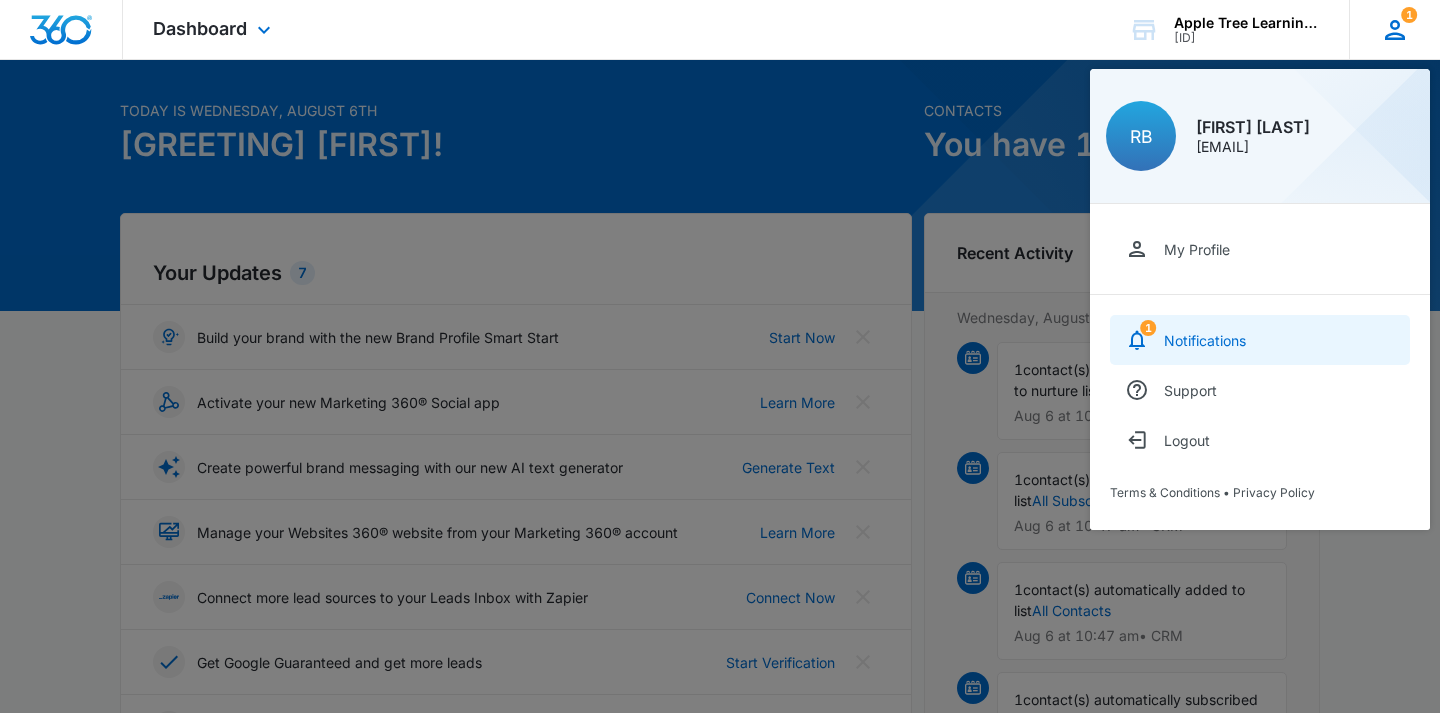 click on "Notifications" at bounding box center [1205, 340] 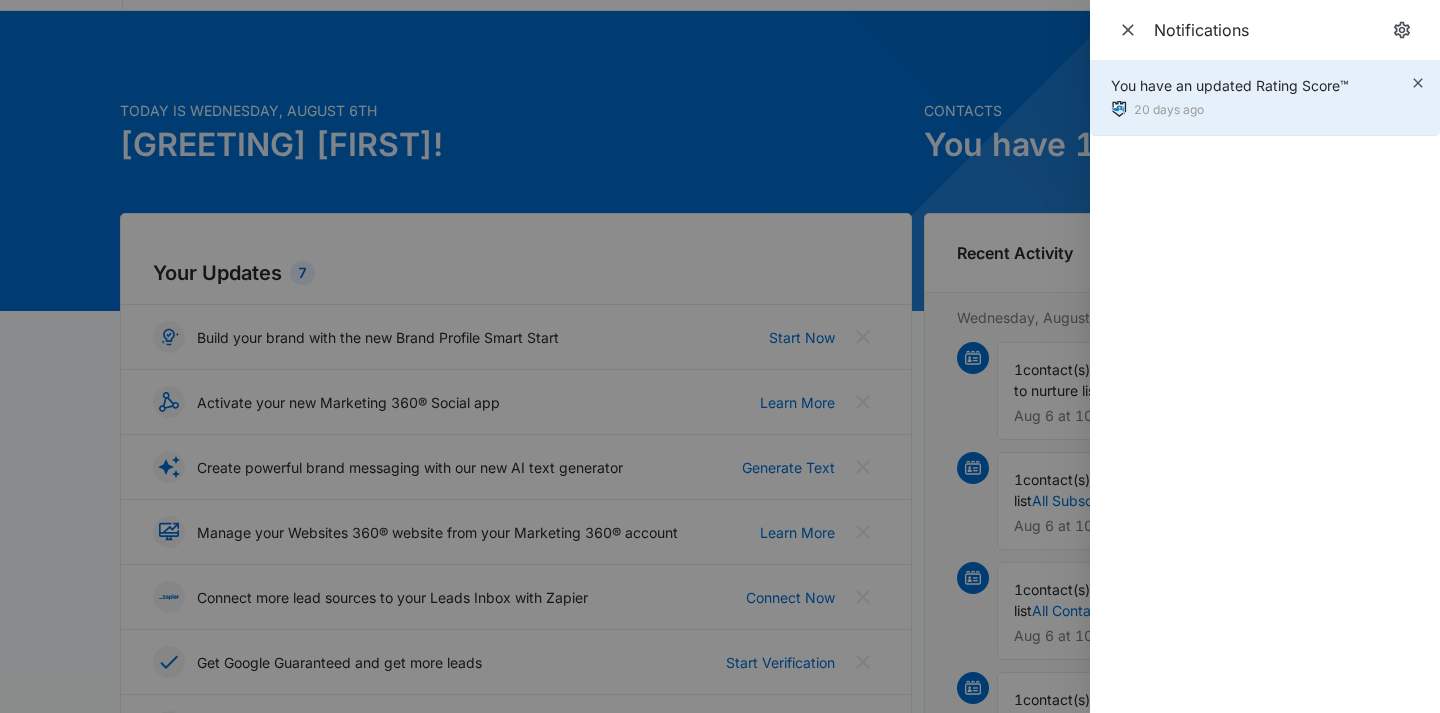 click on "20 days ago" at bounding box center (1230, 110) 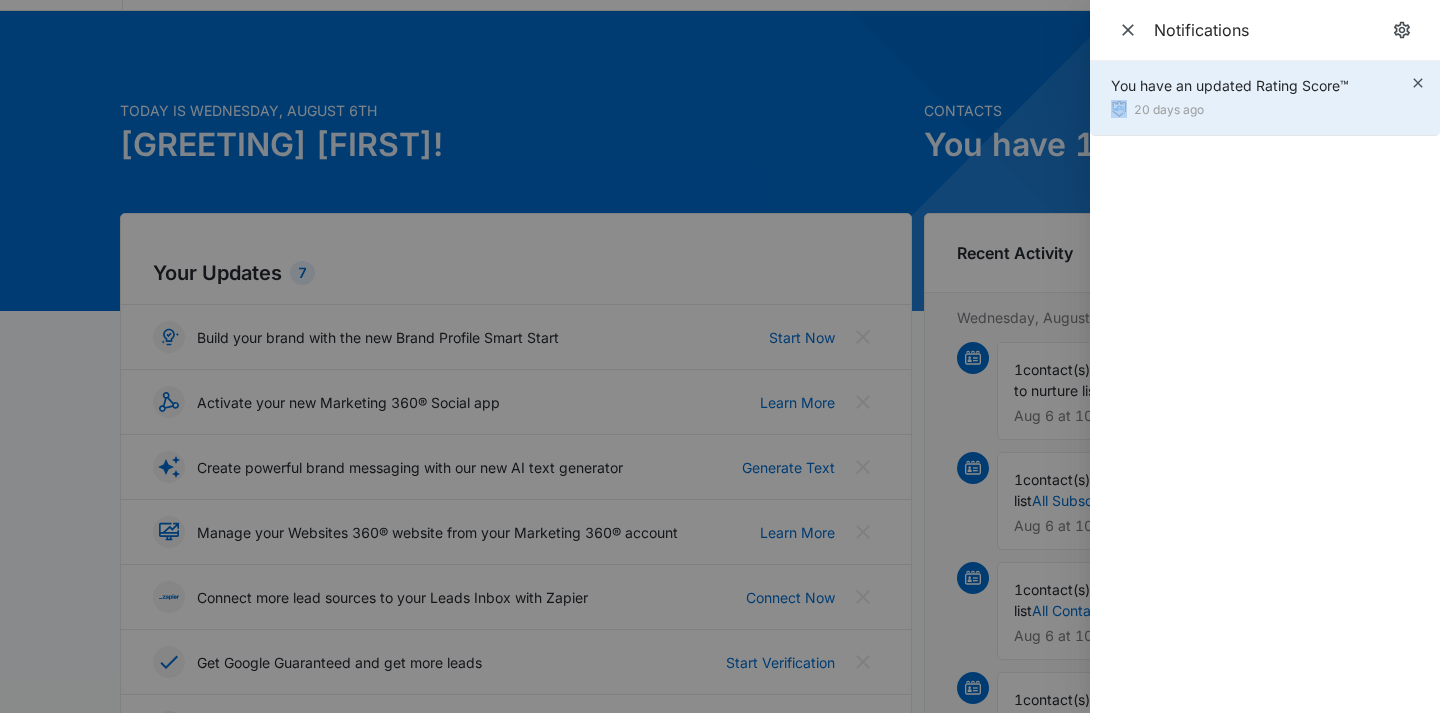 click on "[DATE]" at bounding box center (1265, 98) 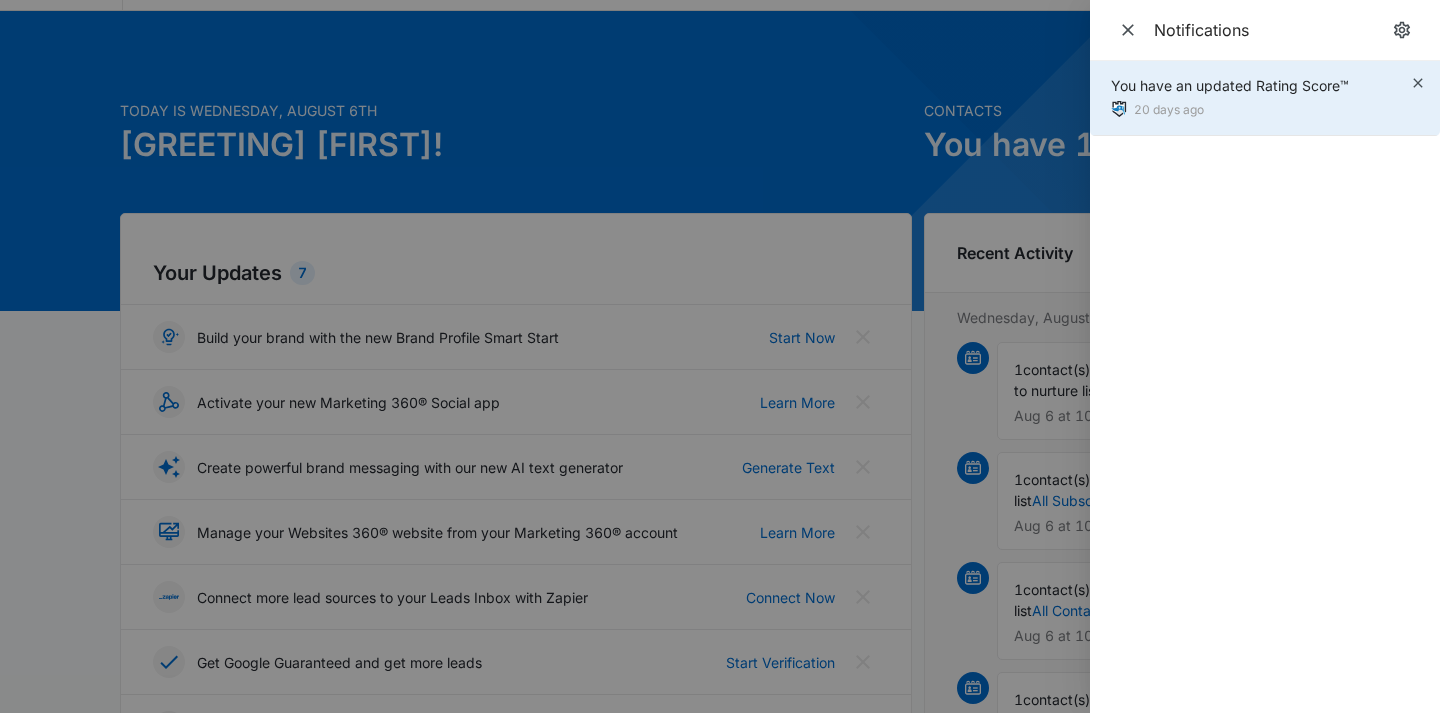 click on "You have an updated Rating Score™" at bounding box center [1230, 85] 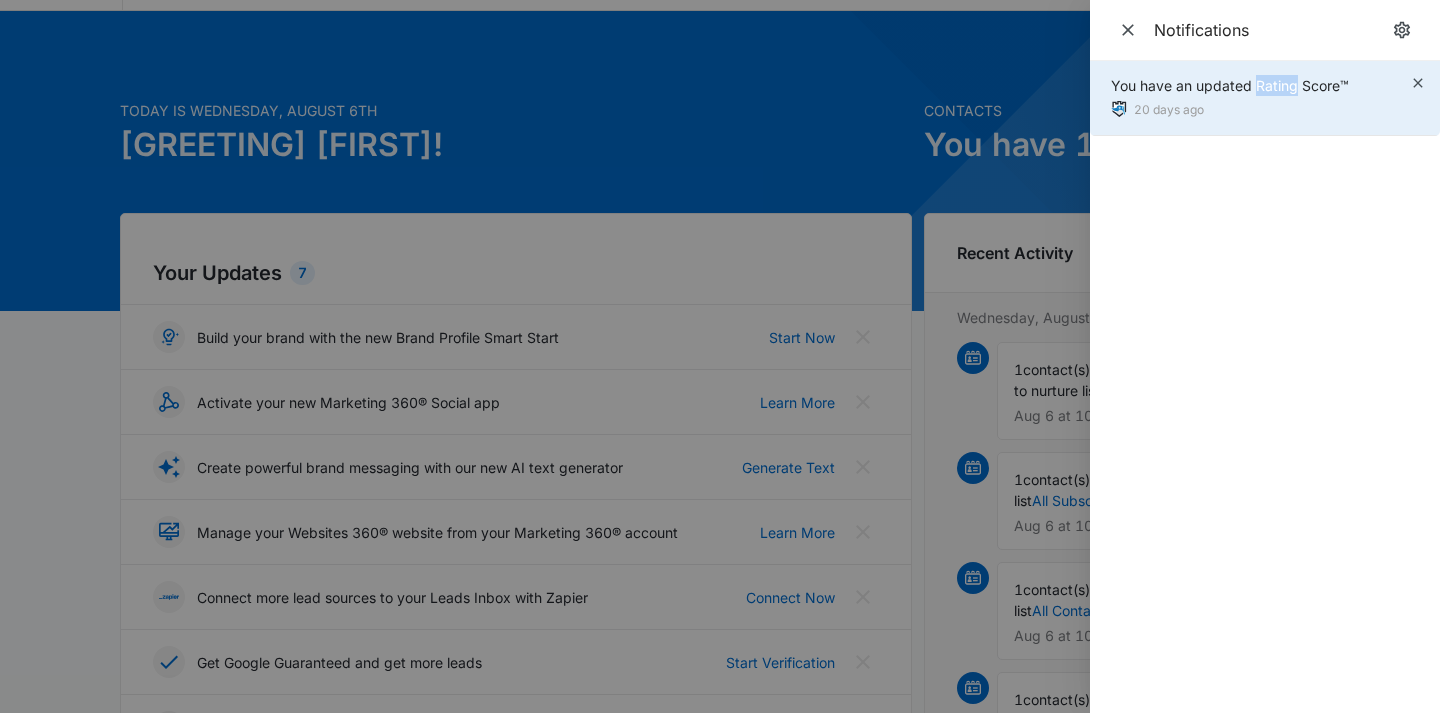 click on "You have an updated Rating Score™" at bounding box center [1230, 85] 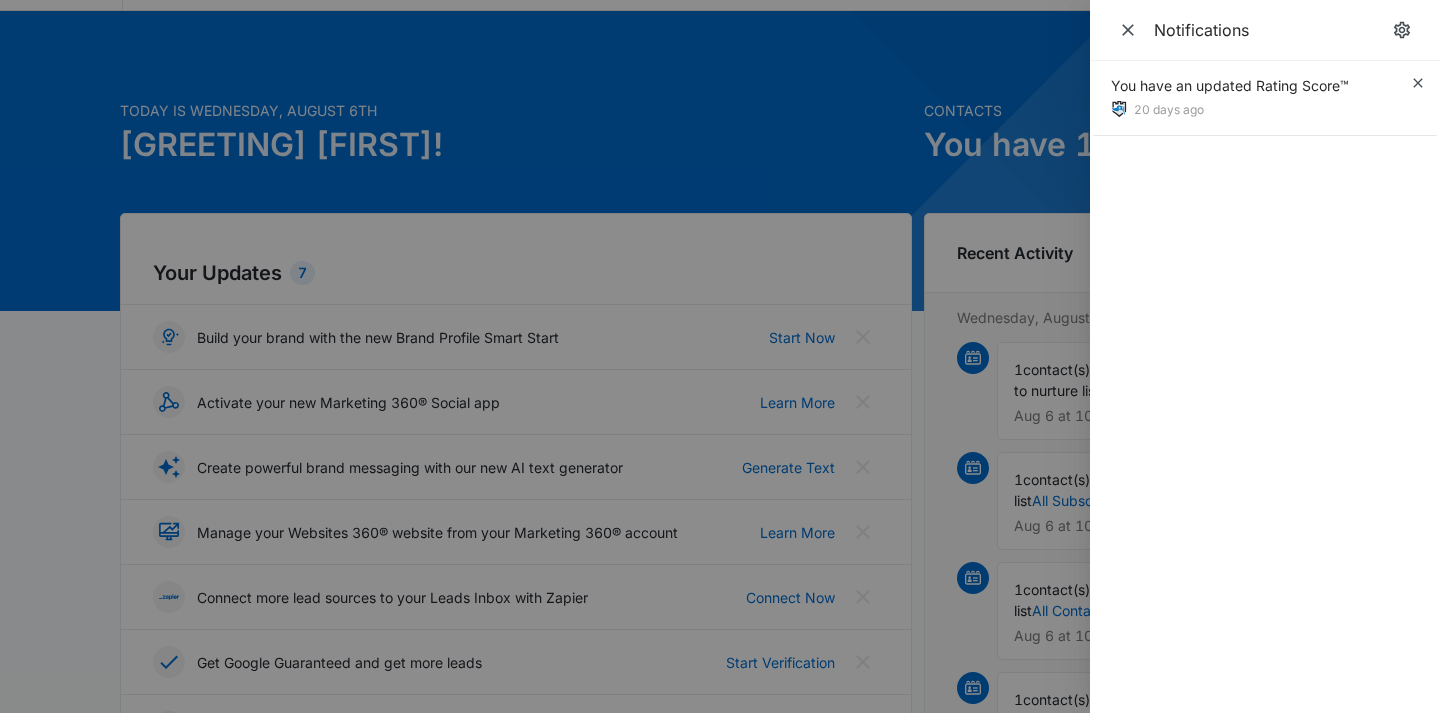 click on "[DATE]" at bounding box center [1265, 387] 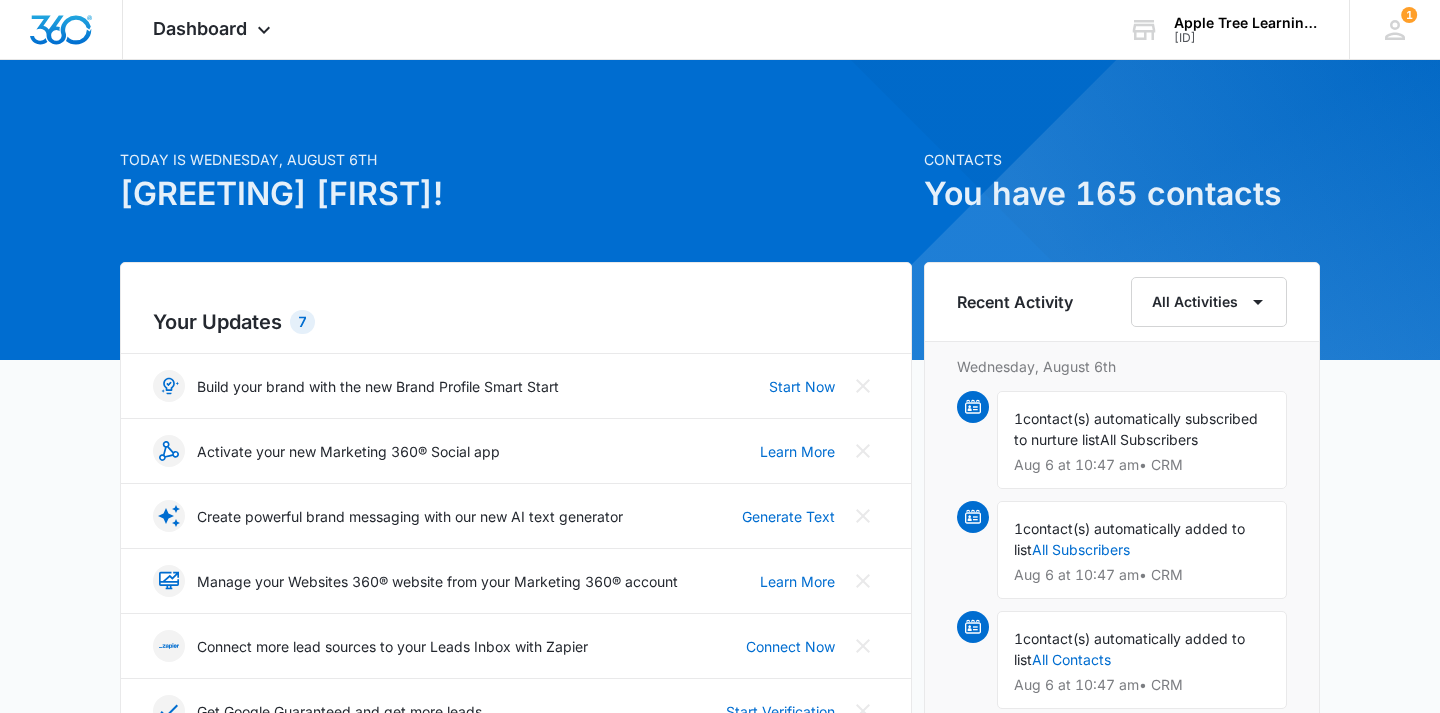scroll, scrollTop: 0, scrollLeft: 0, axis: both 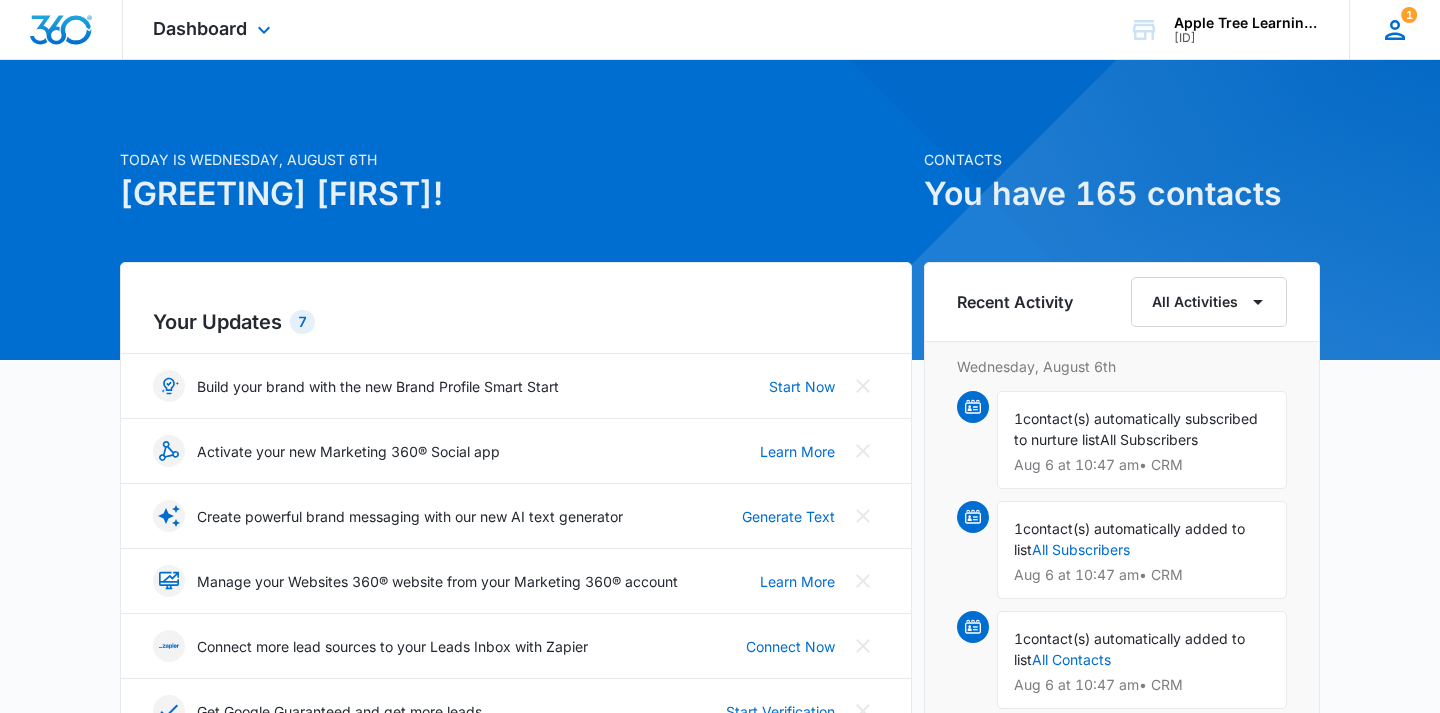 click on "1" at bounding box center [1409, 15] 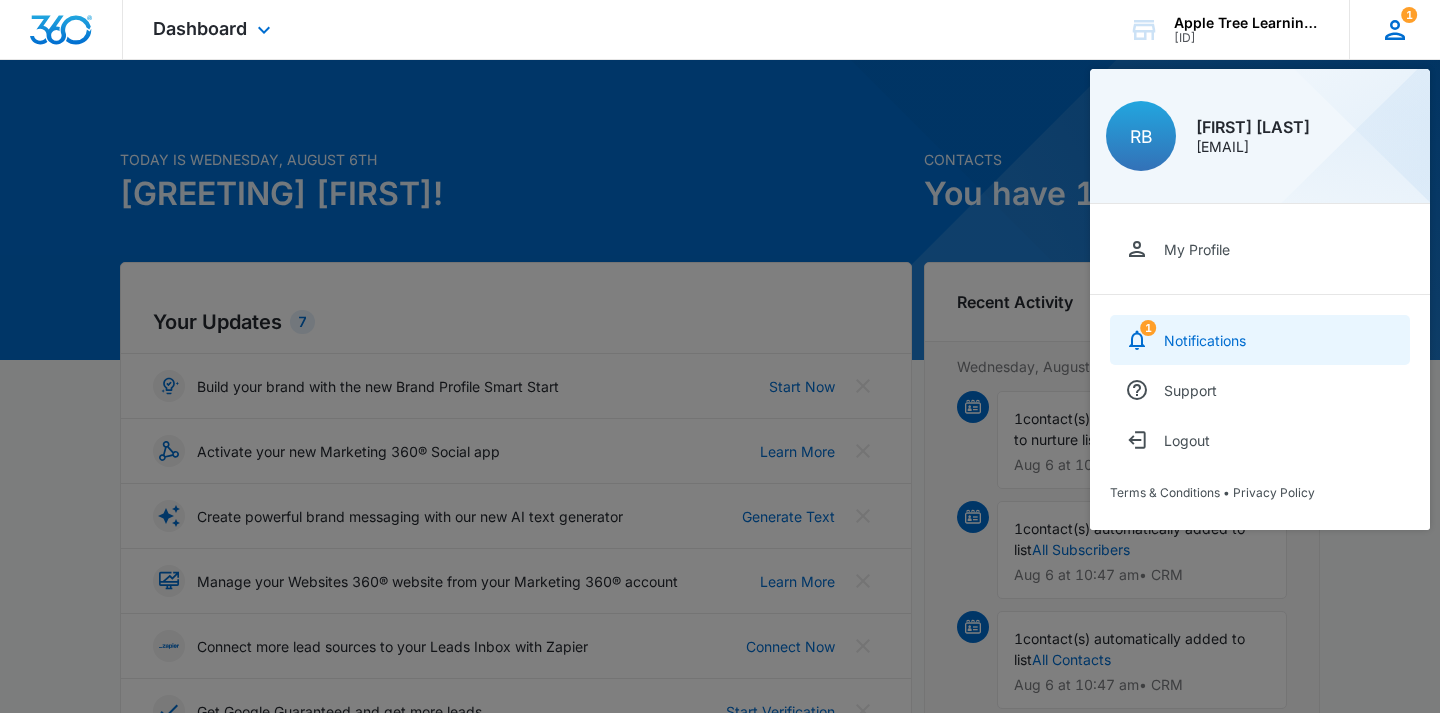 click on "Notifications" at bounding box center (1205, 340) 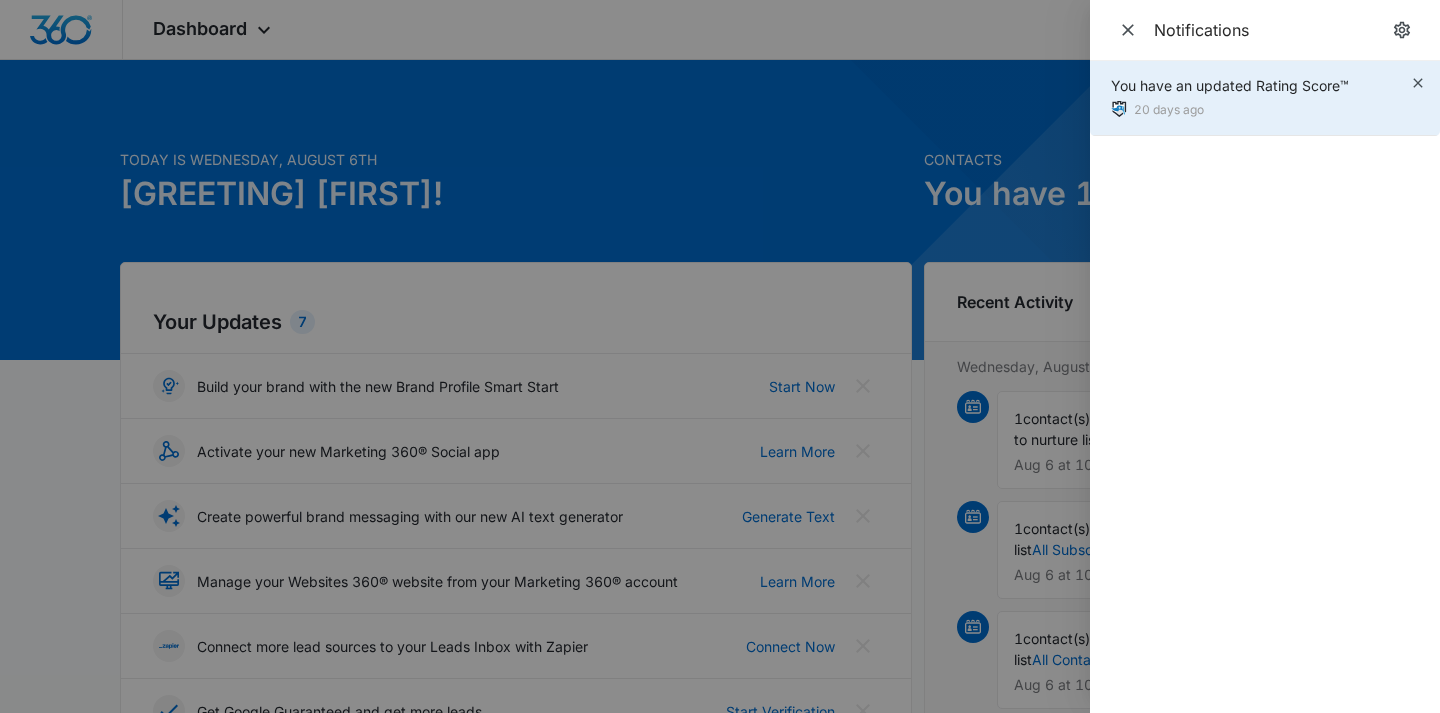 click at bounding box center [1119, 109] 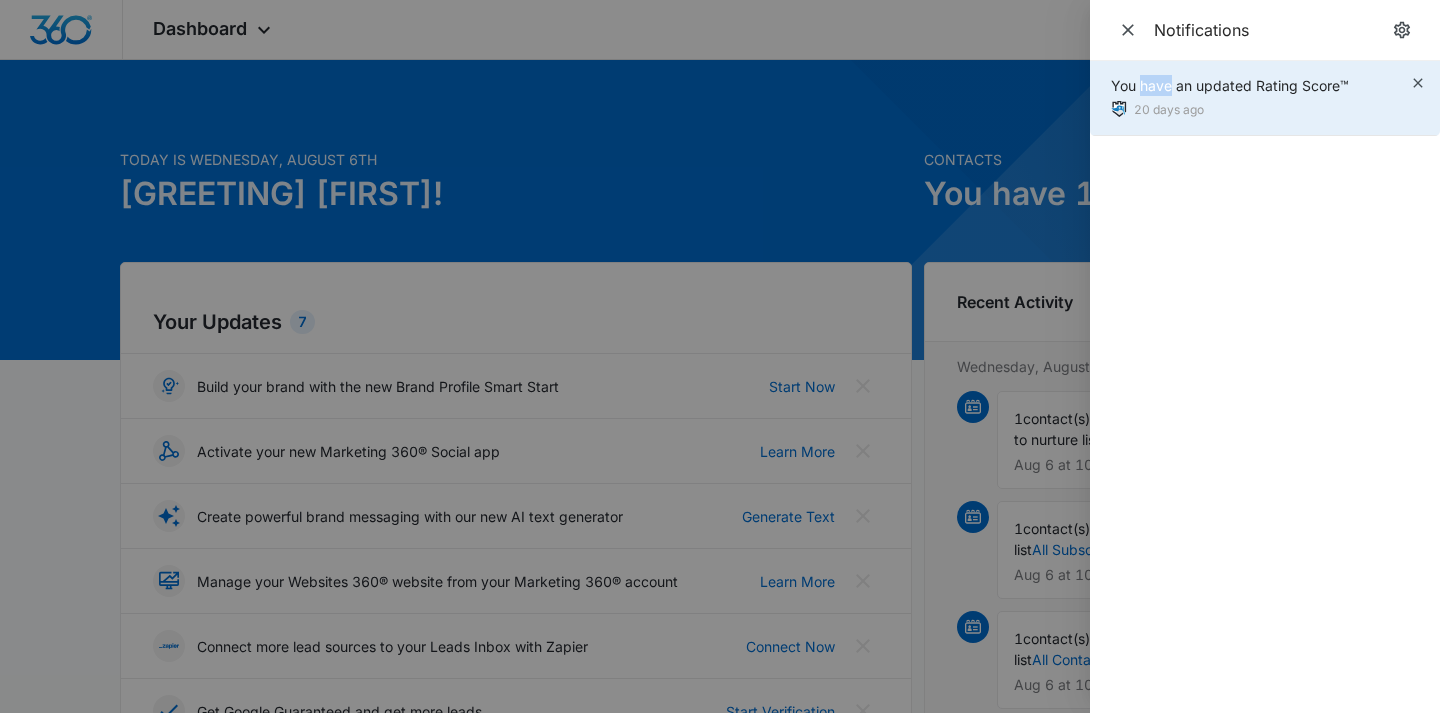 click on "You have an updated Rating Score™" at bounding box center [1230, 85] 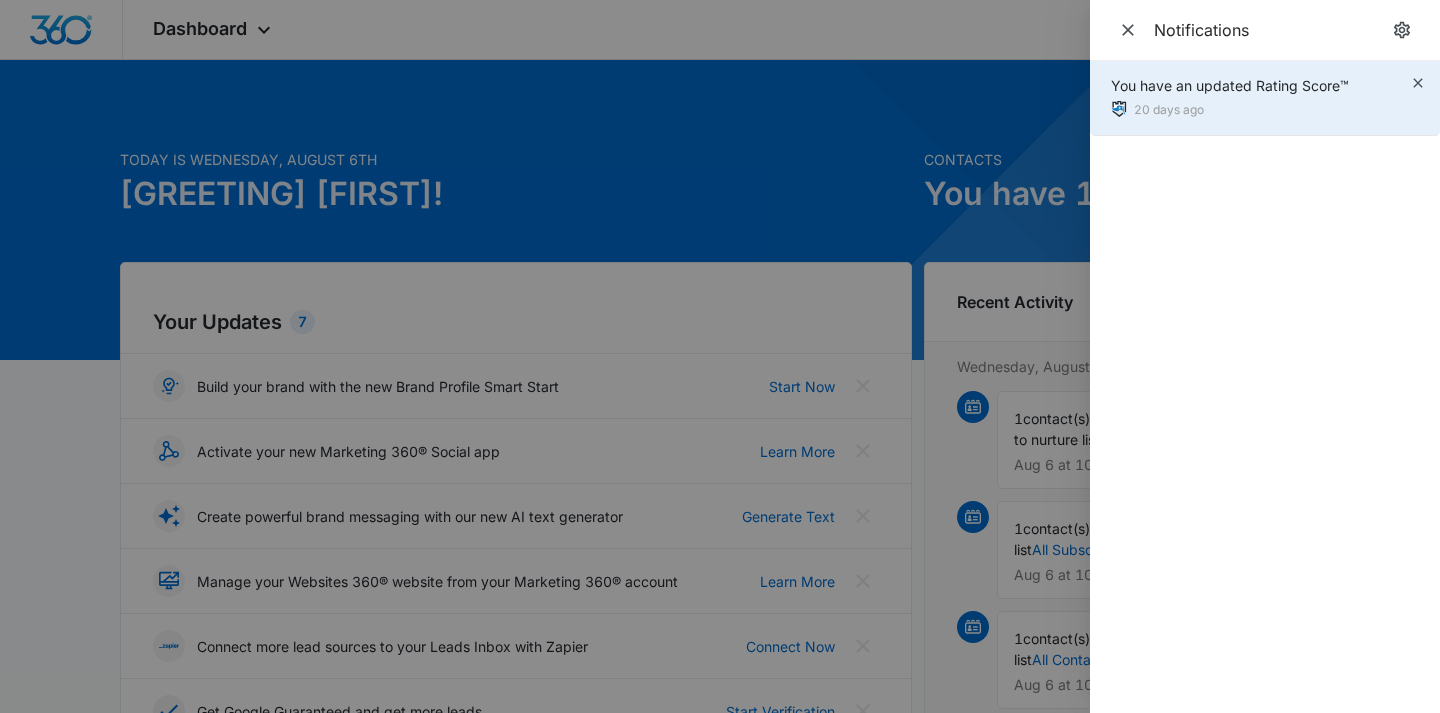 click on "You have an updated Rating Score™" at bounding box center (1230, 85) 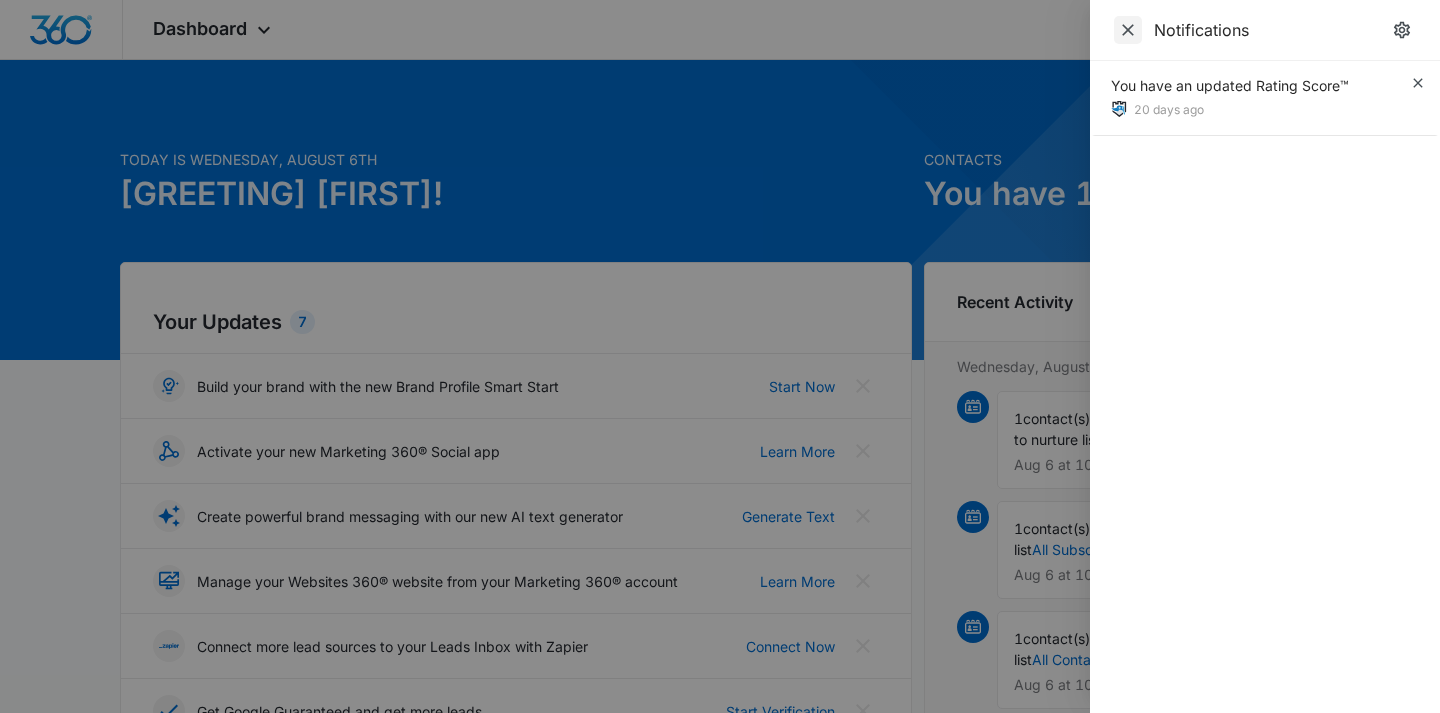 click 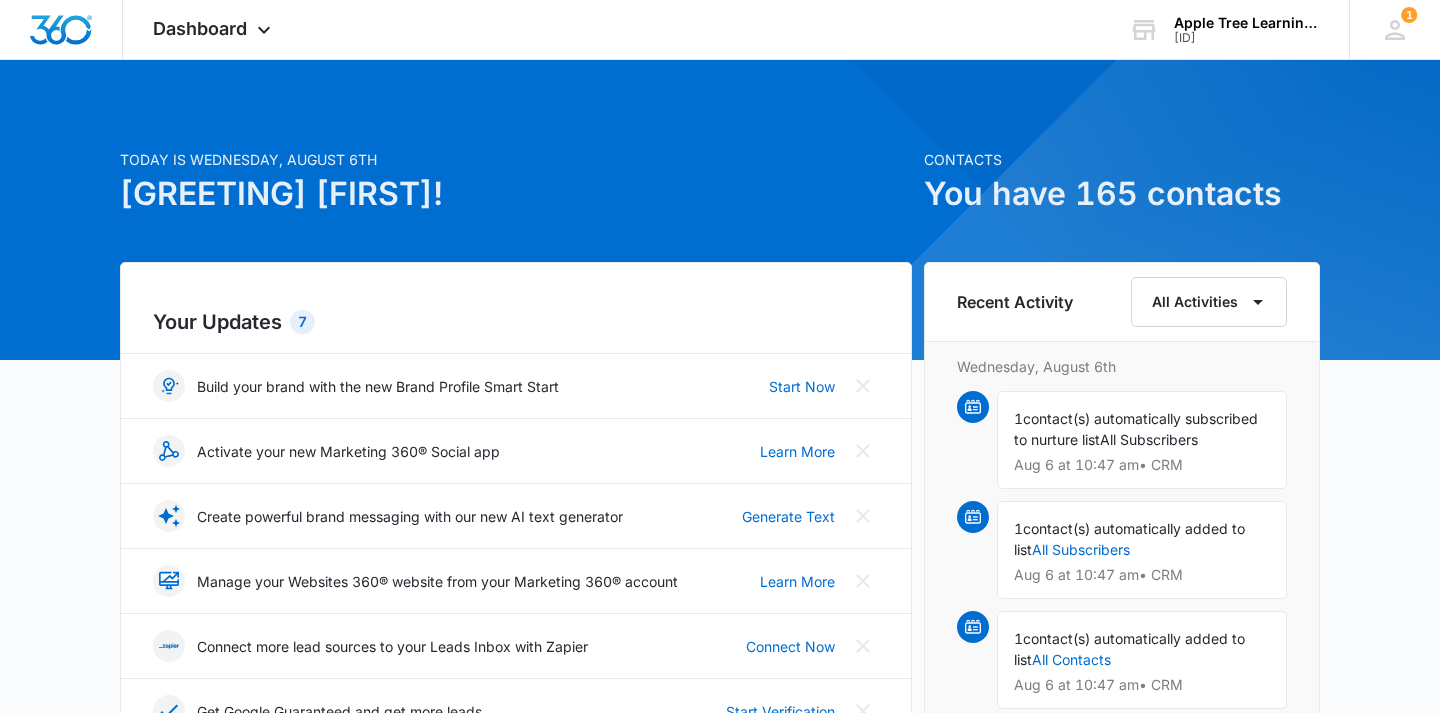 scroll, scrollTop: 0, scrollLeft: 0, axis: both 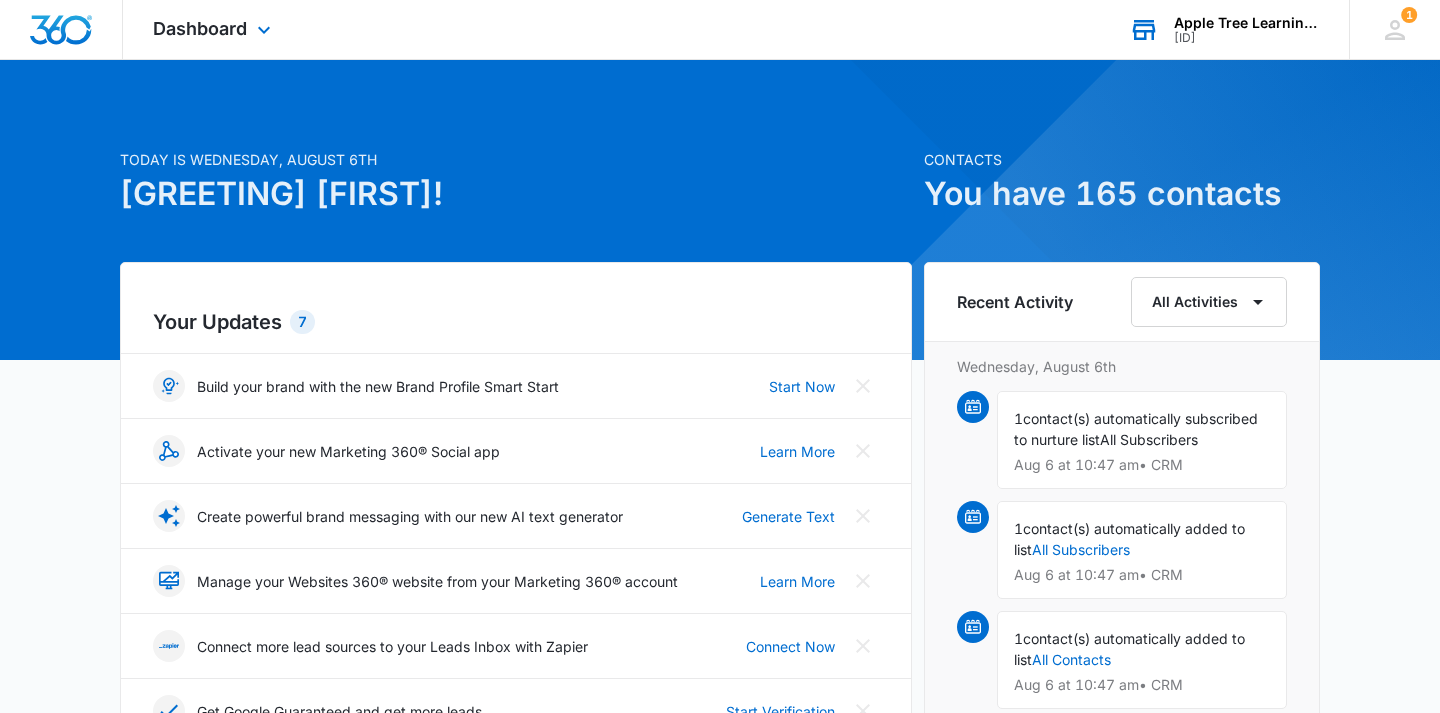 click on "Apple Tree Learning Center" at bounding box center (1247, 23) 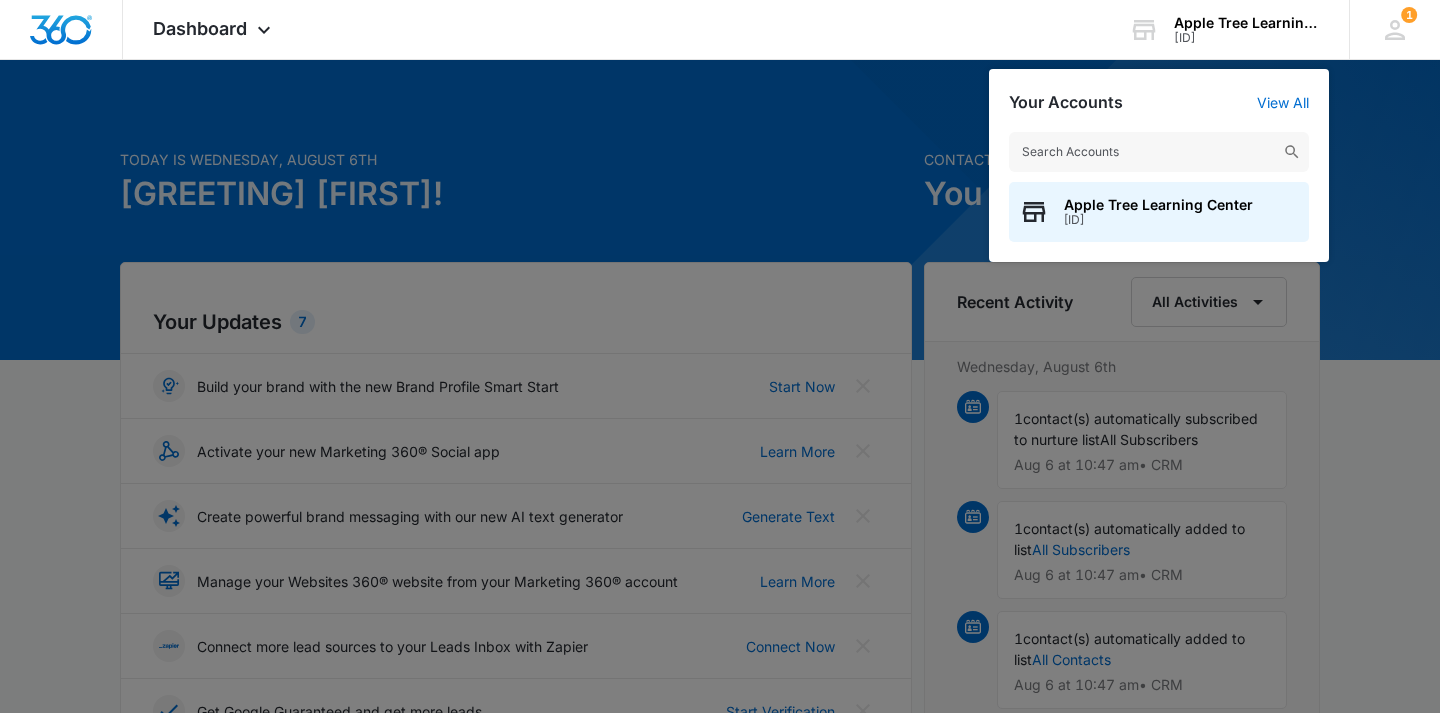 click at bounding box center [720, 356] 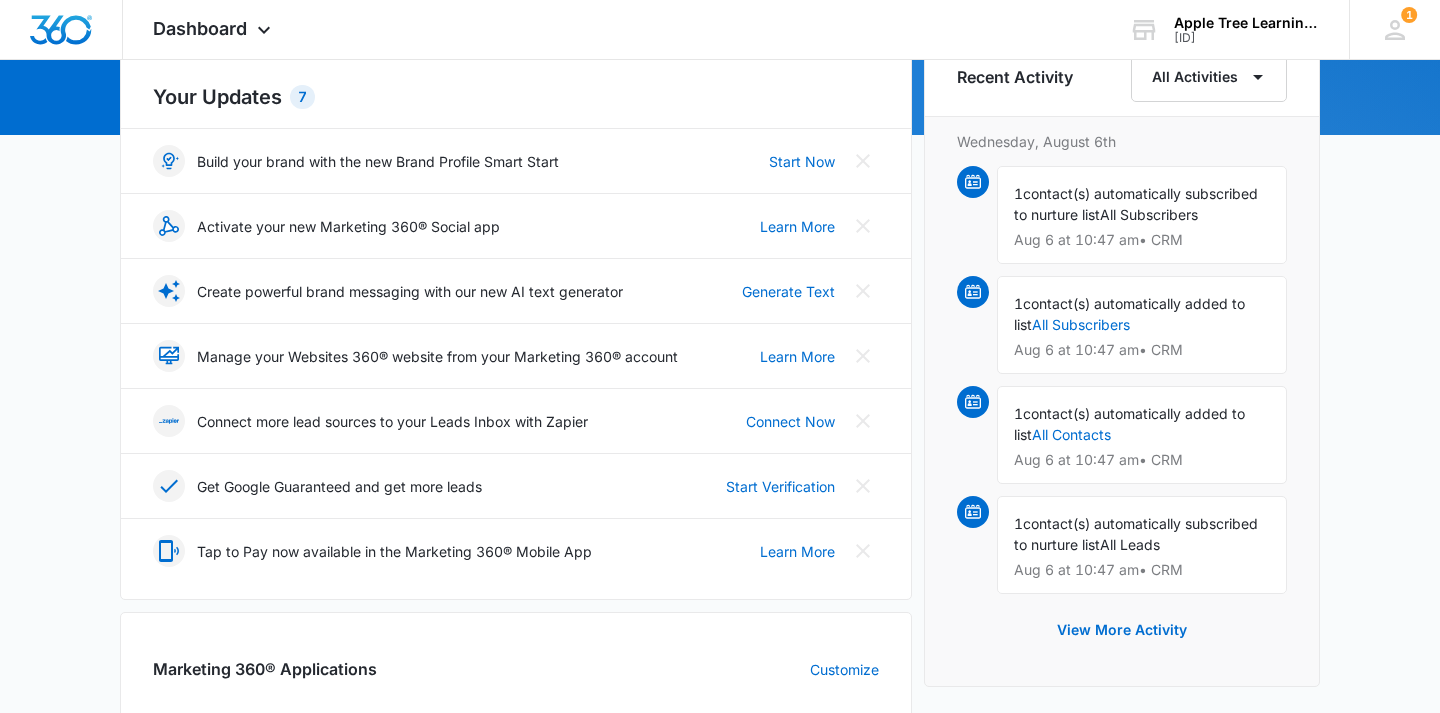 scroll, scrollTop: 225, scrollLeft: 0, axis: vertical 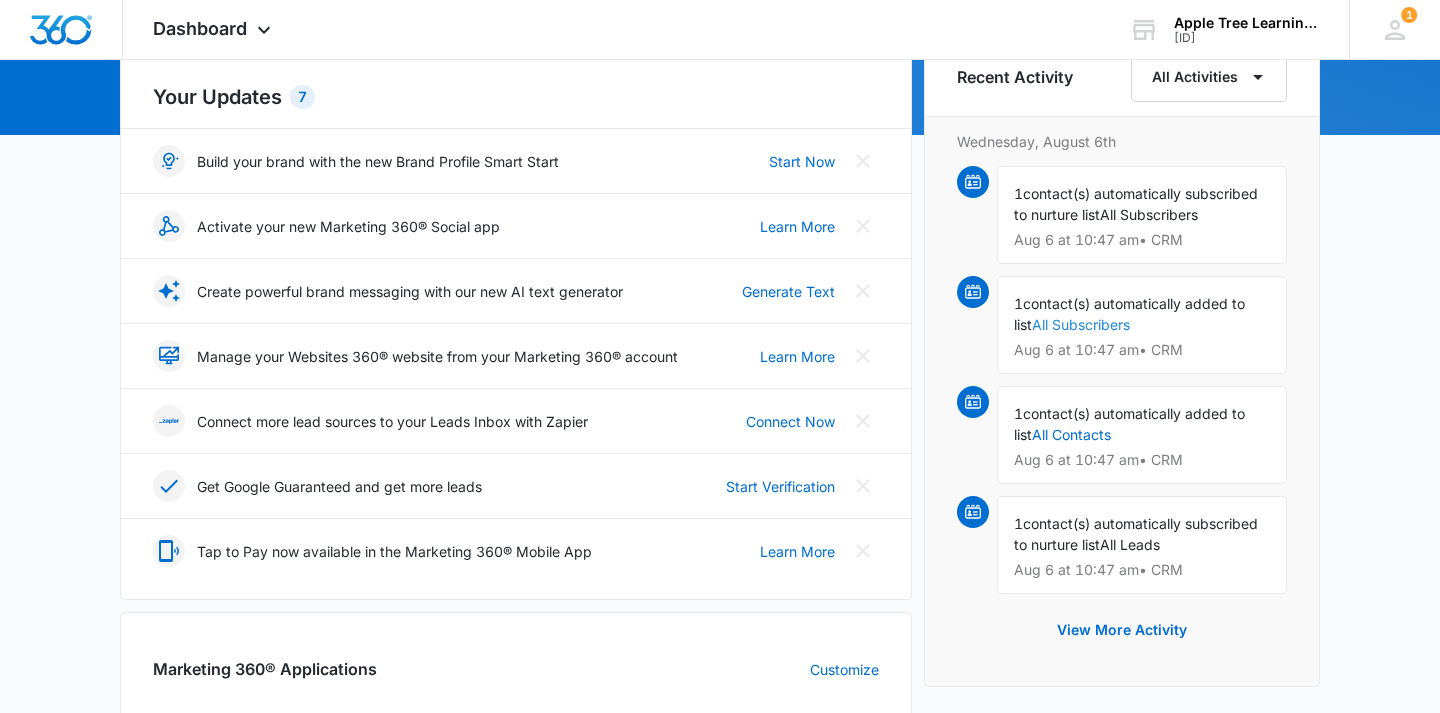 click on "All Subscribers" at bounding box center (1081, 324) 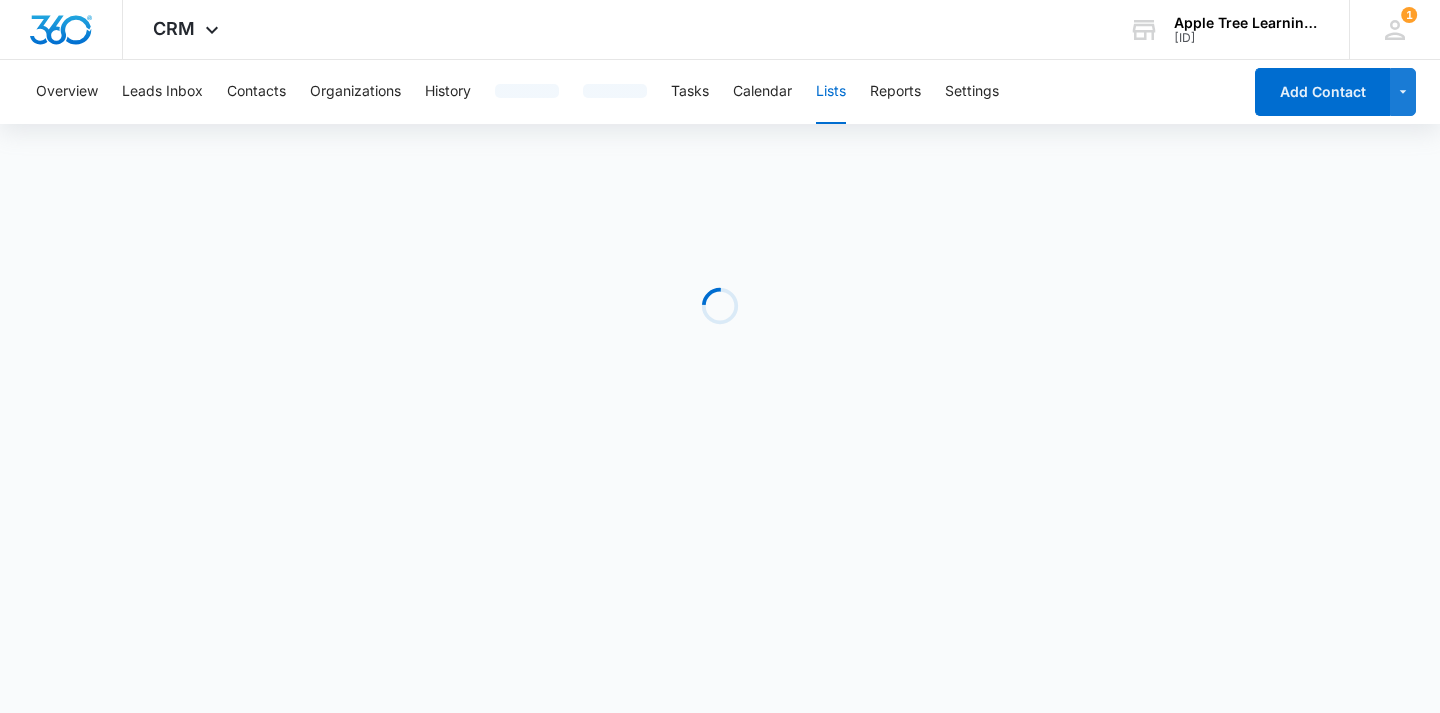 scroll, scrollTop: 0, scrollLeft: 0, axis: both 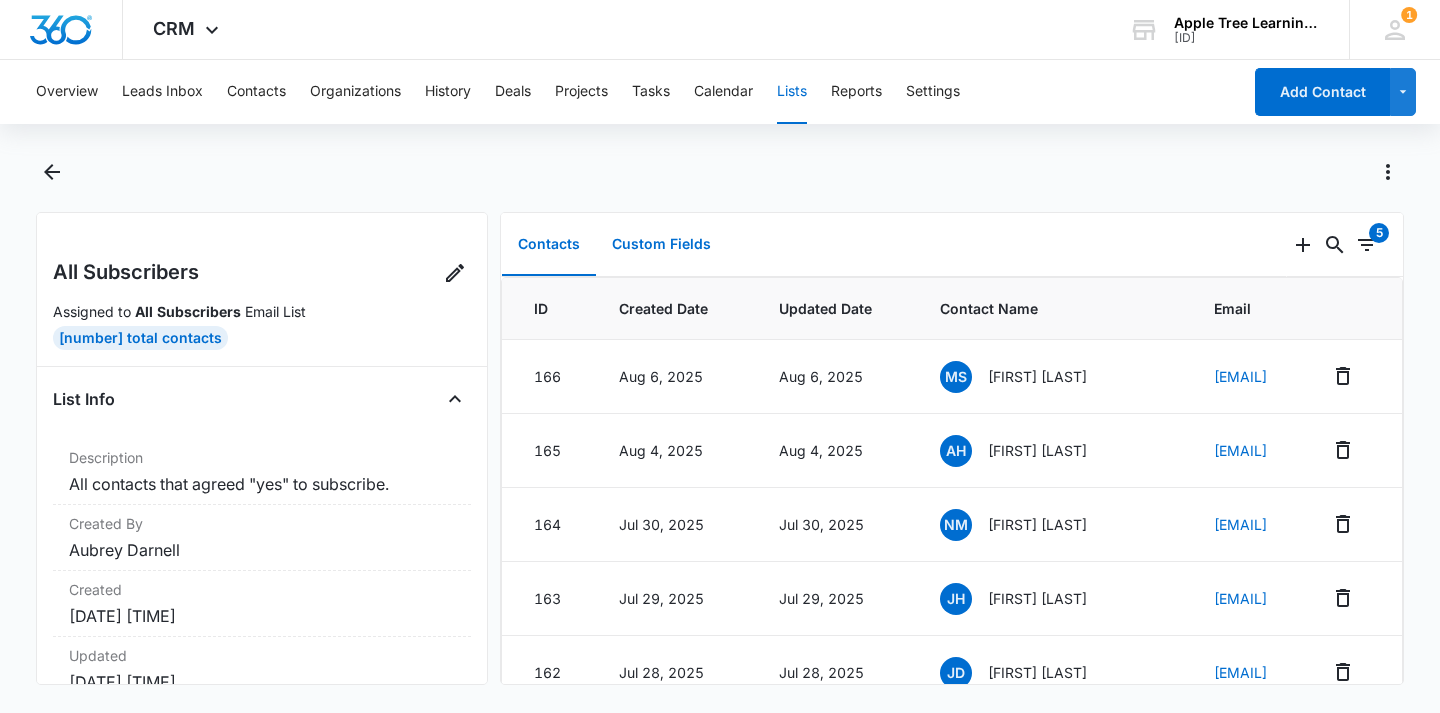 click on "Custom Fields" at bounding box center (661, 245) 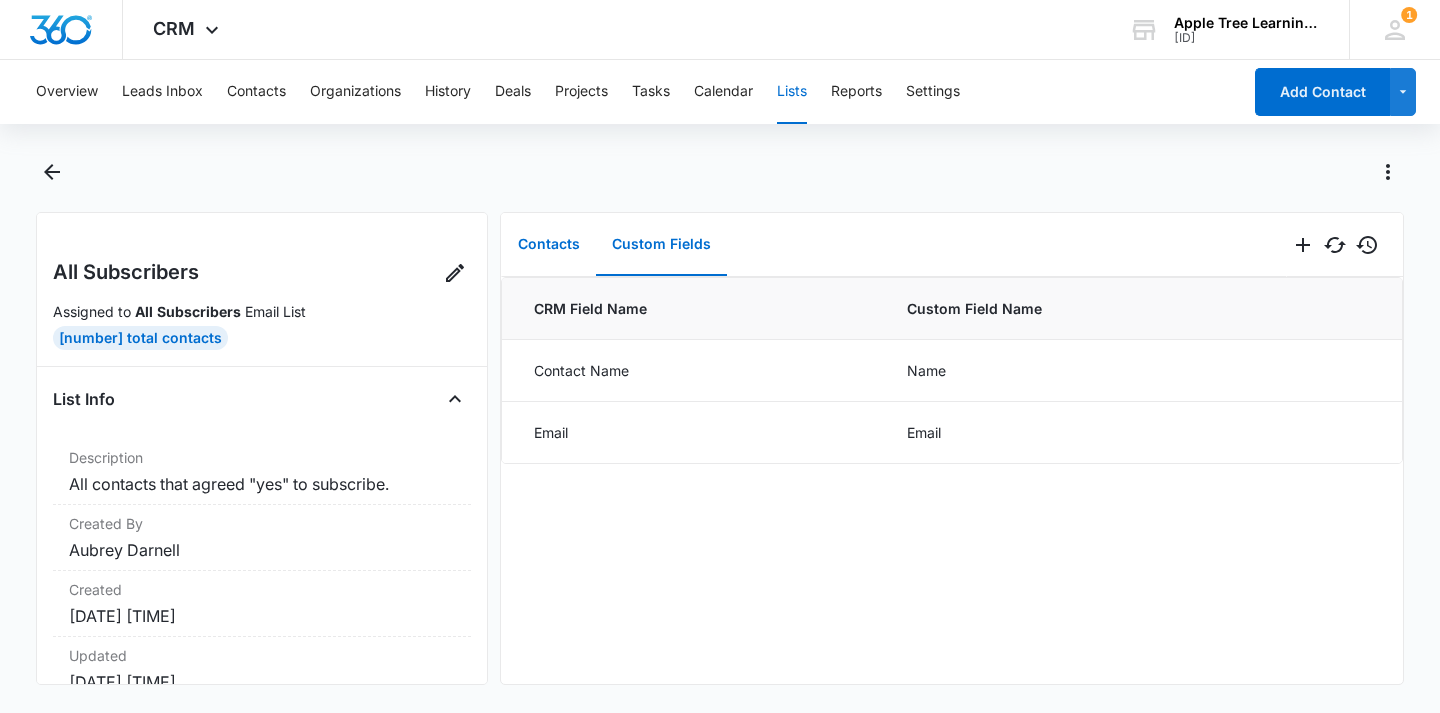 click on "Contacts" at bounding box center [549, 245] 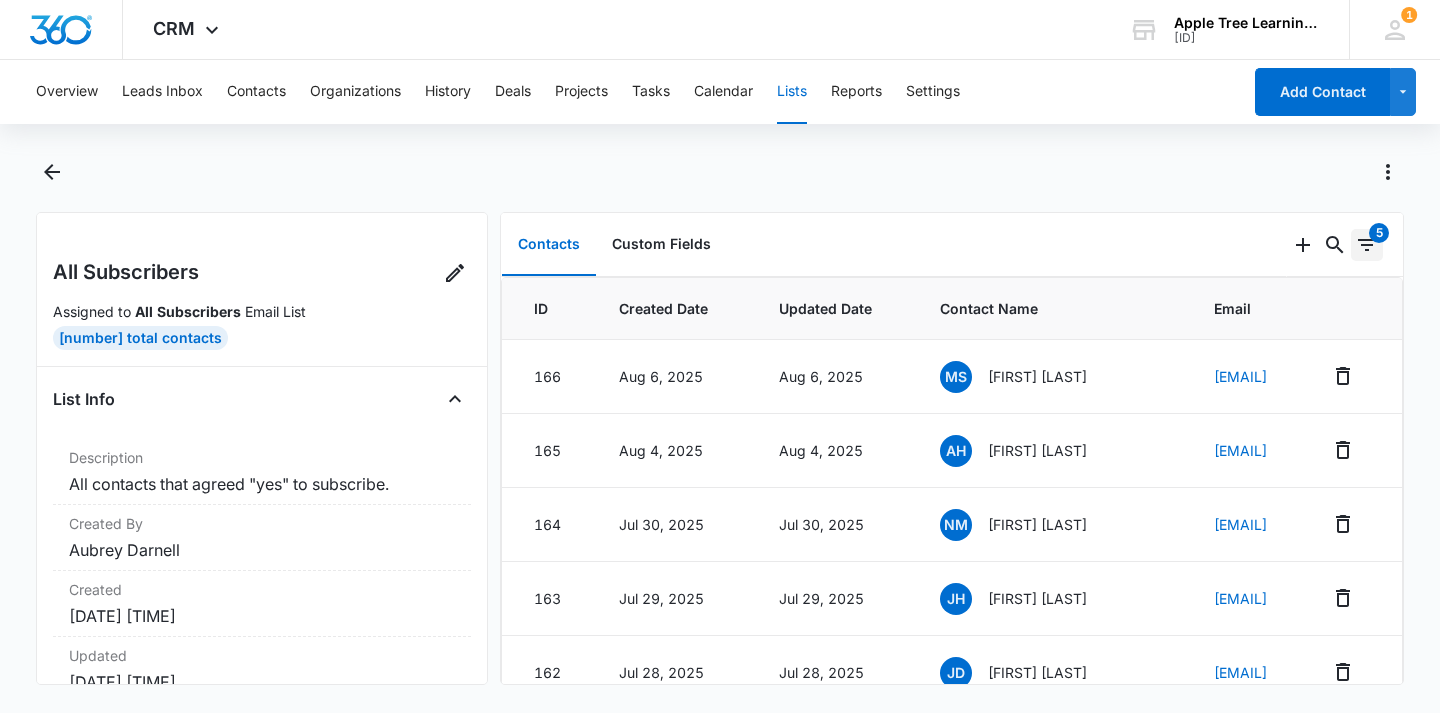 click on "5" at bounding box center [1379, 233] 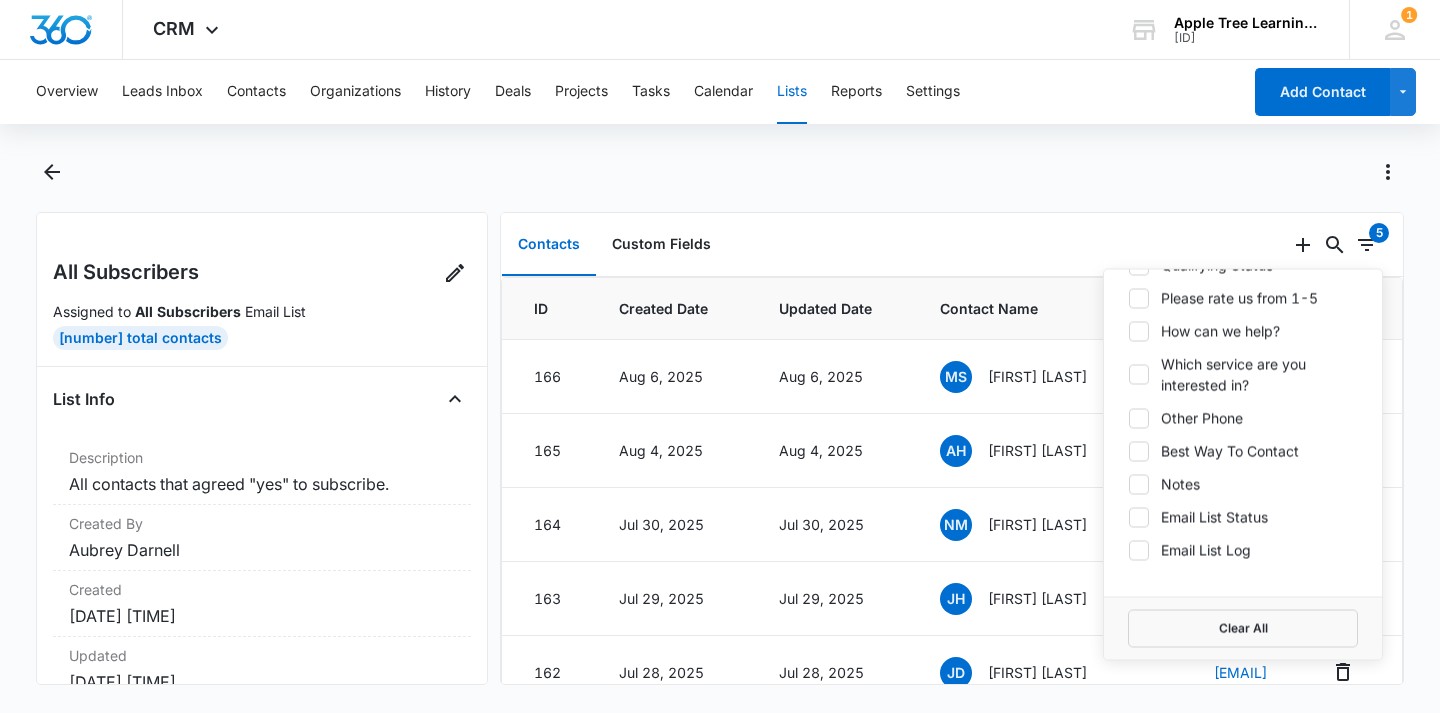 scroll, scrollTop: 948, scrollLeft: 0, axis: vertical 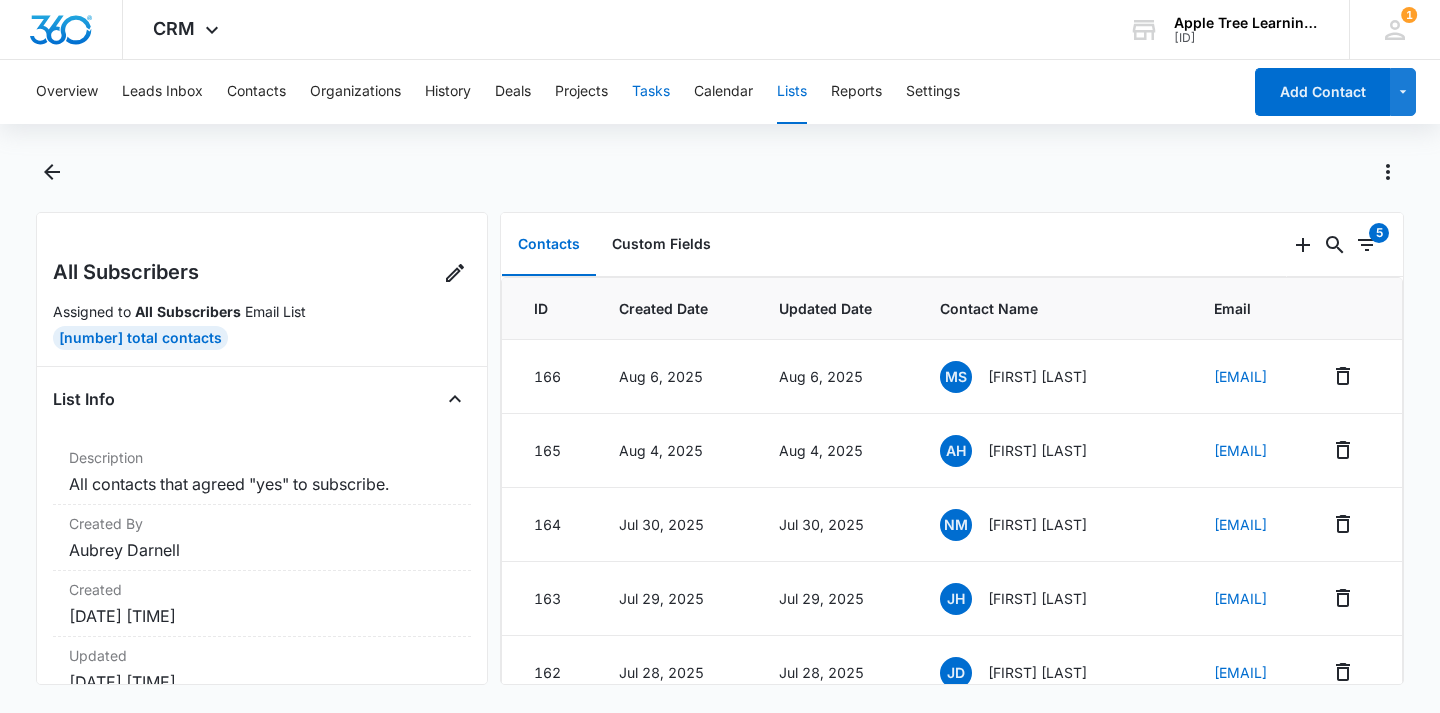 click on "Tasks" at bounding box center [651, 92] 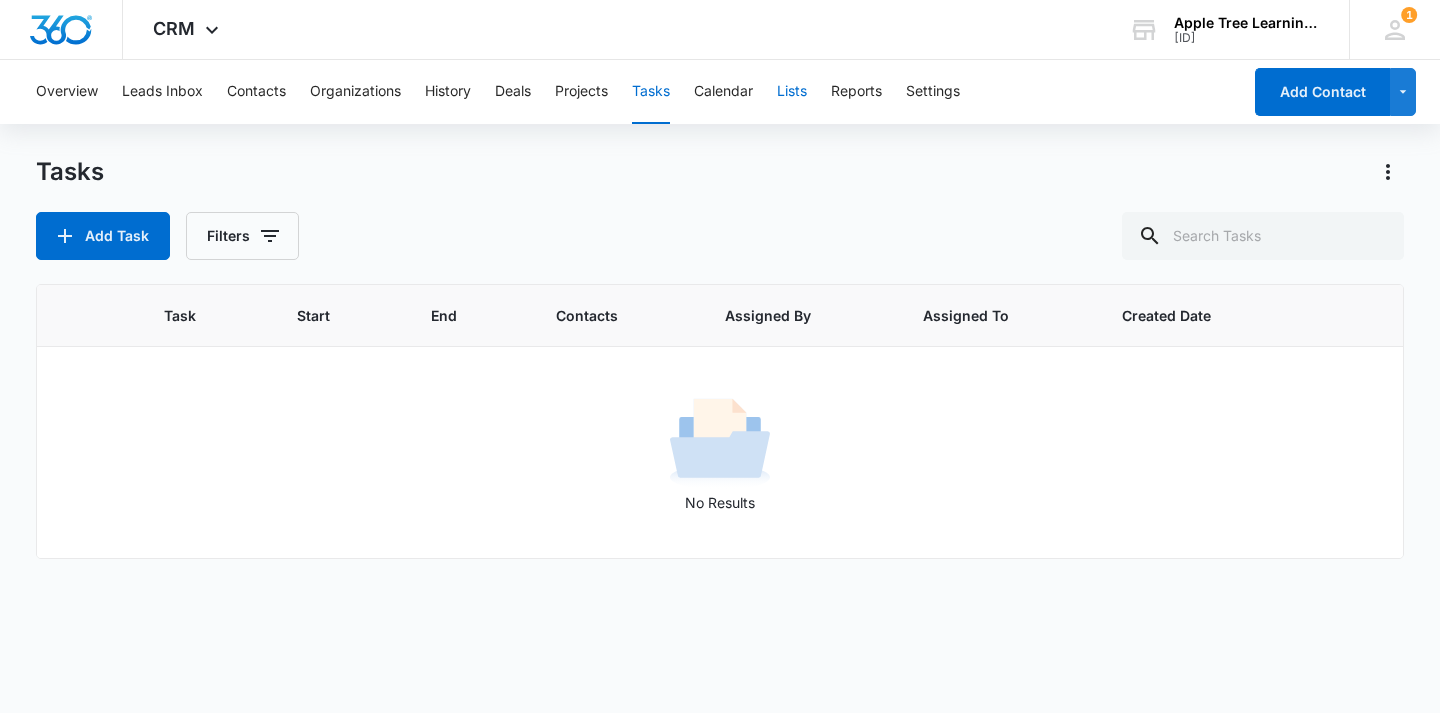 click on "Lists" at bounding box center [792, 92] 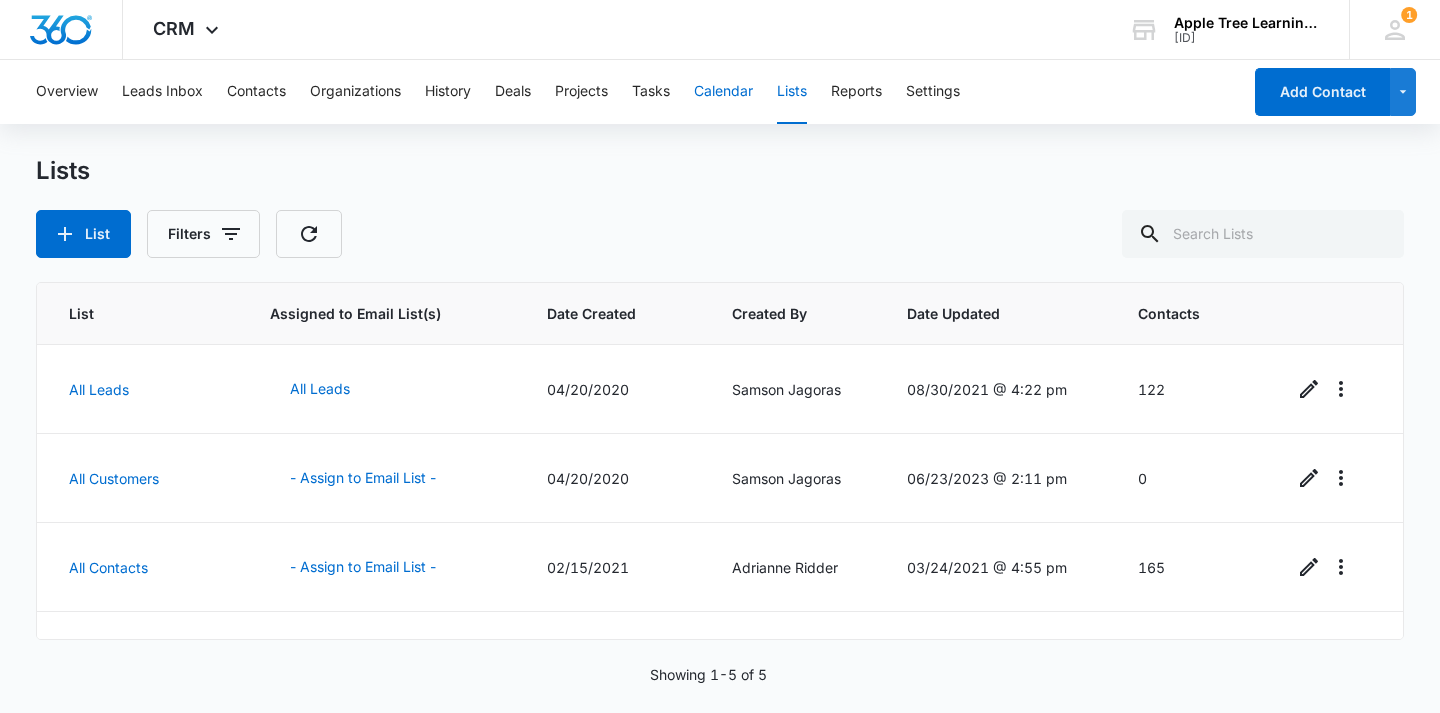 scroll, scrollTop: 0, scrollLeft: 0, axis: both 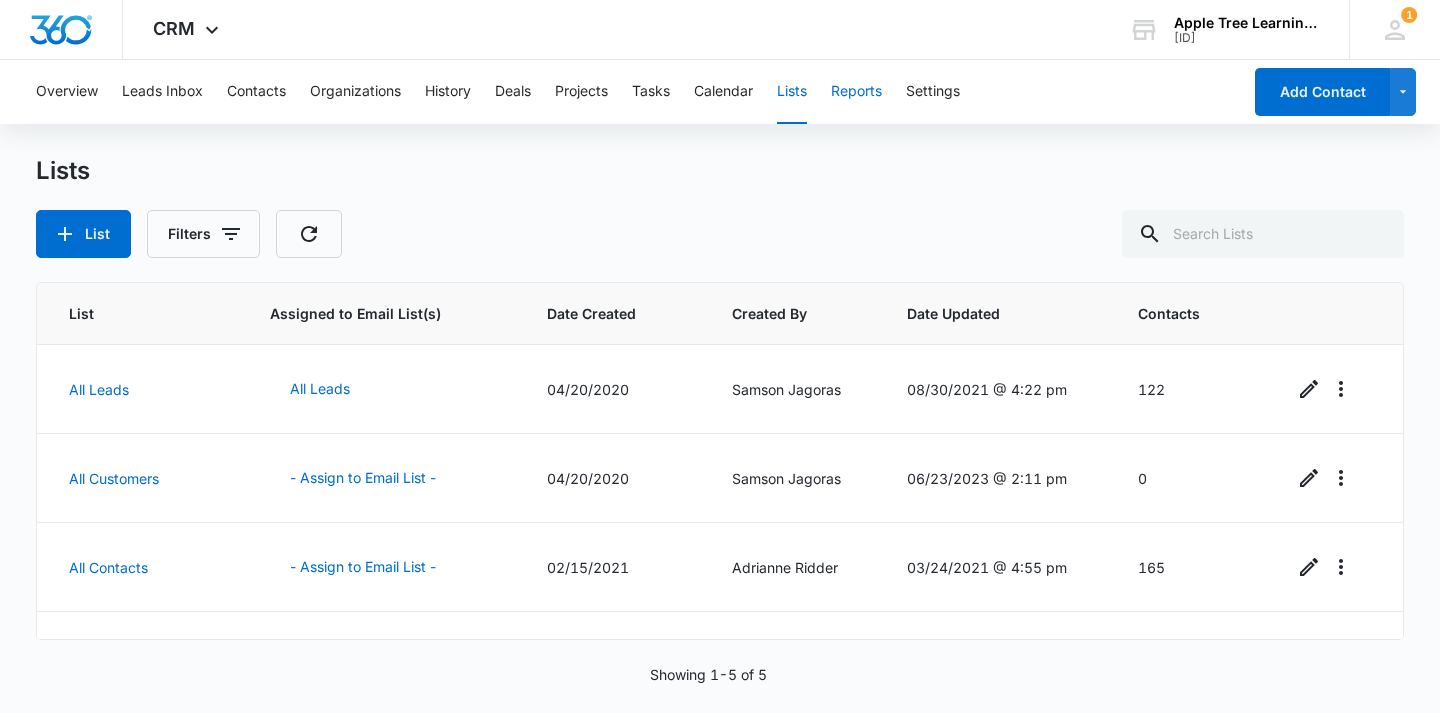 click on "Reports" at bounding box center [856, 92] 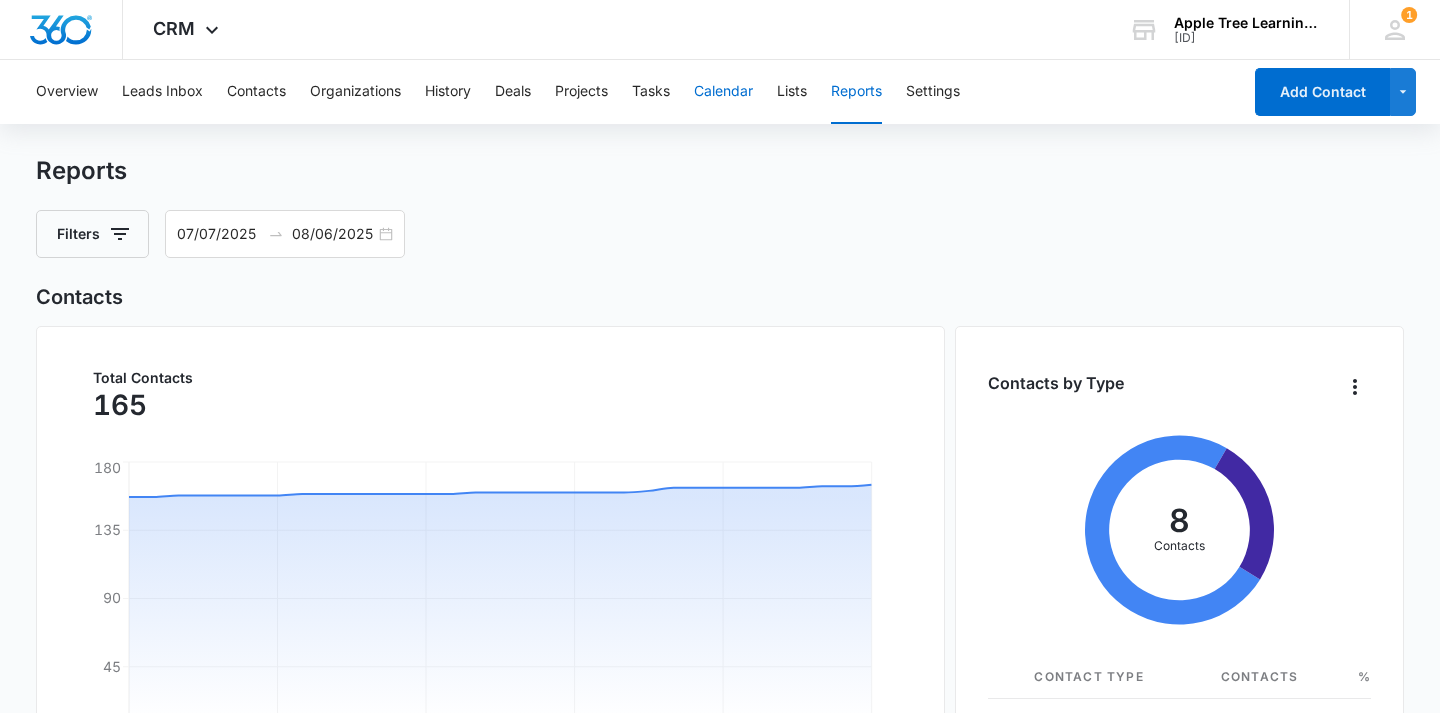 scroll, scrollTop: 0, scrollLeft: 0, axis: both 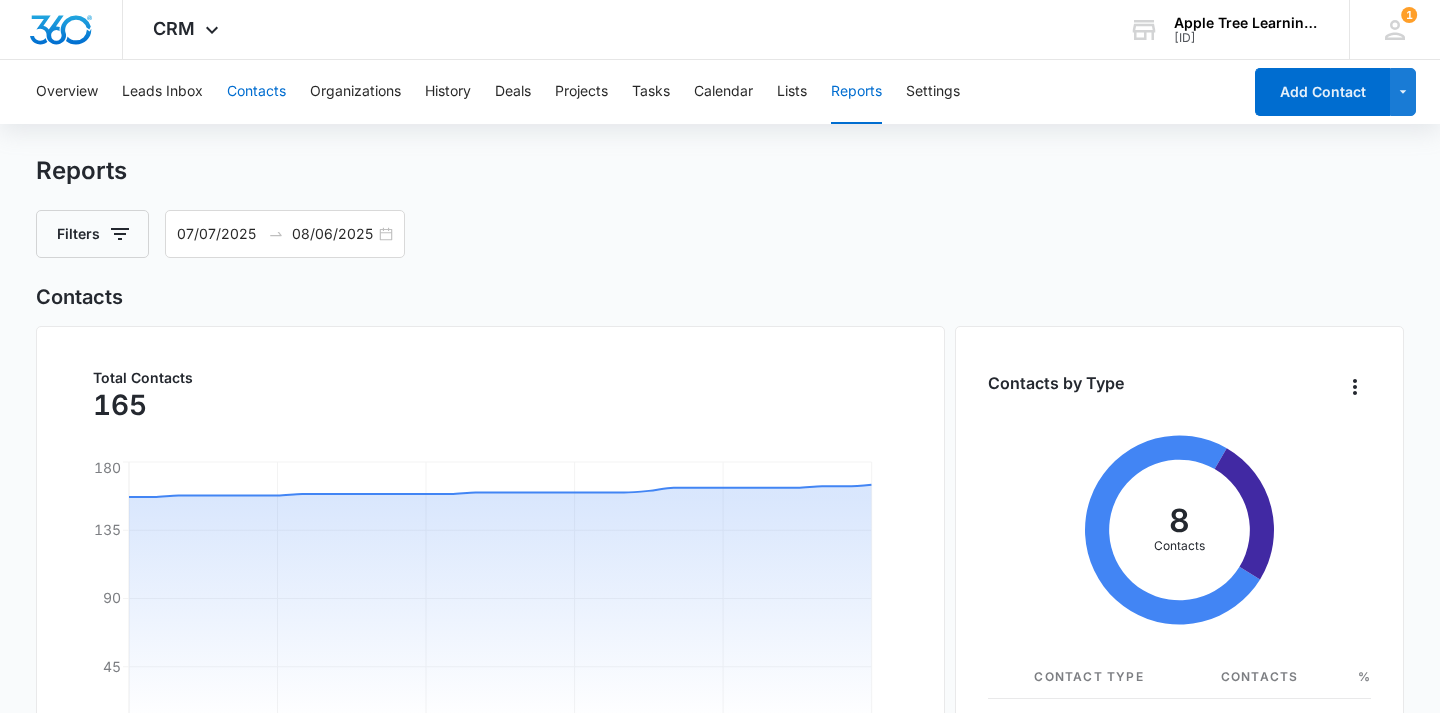 click on "Contacts" at bounding box center (256, 92) 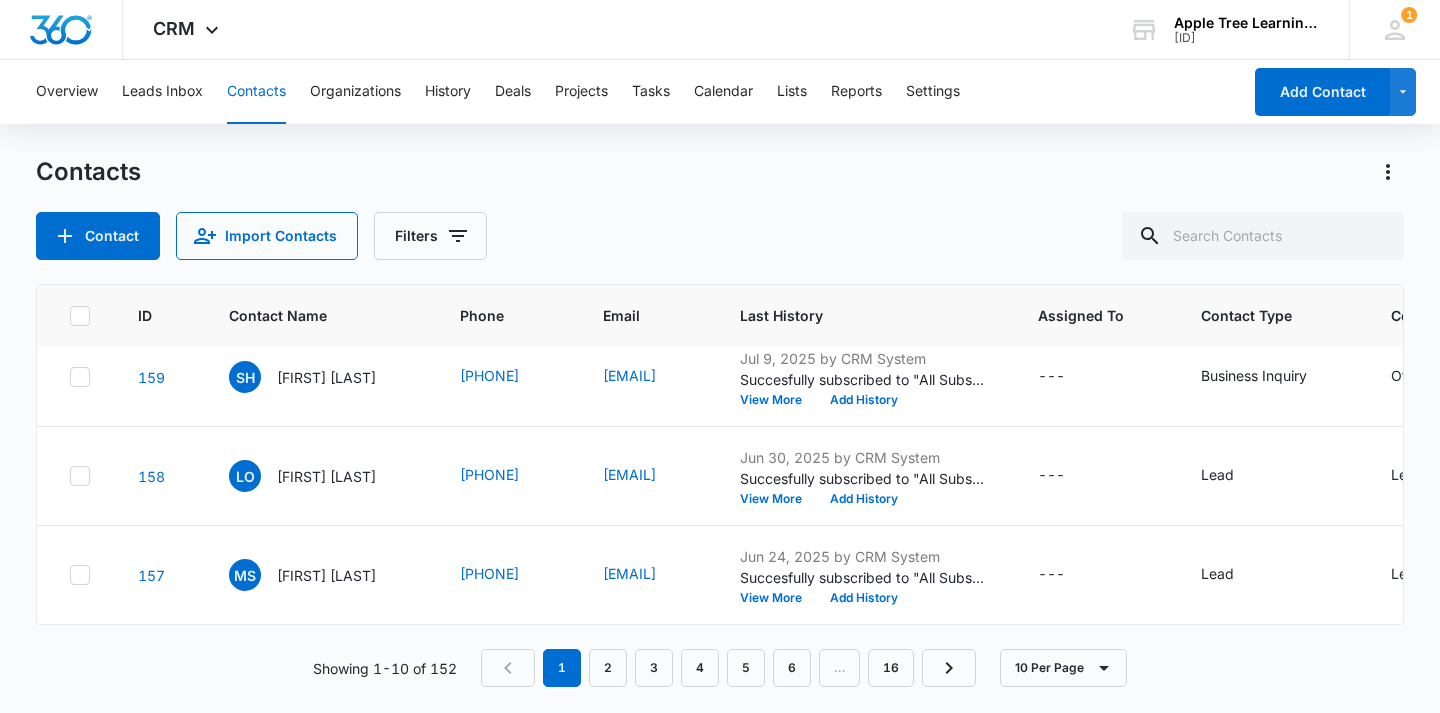 scroll, scrollTop: 712, scrollLeft: 0, axis: vertical 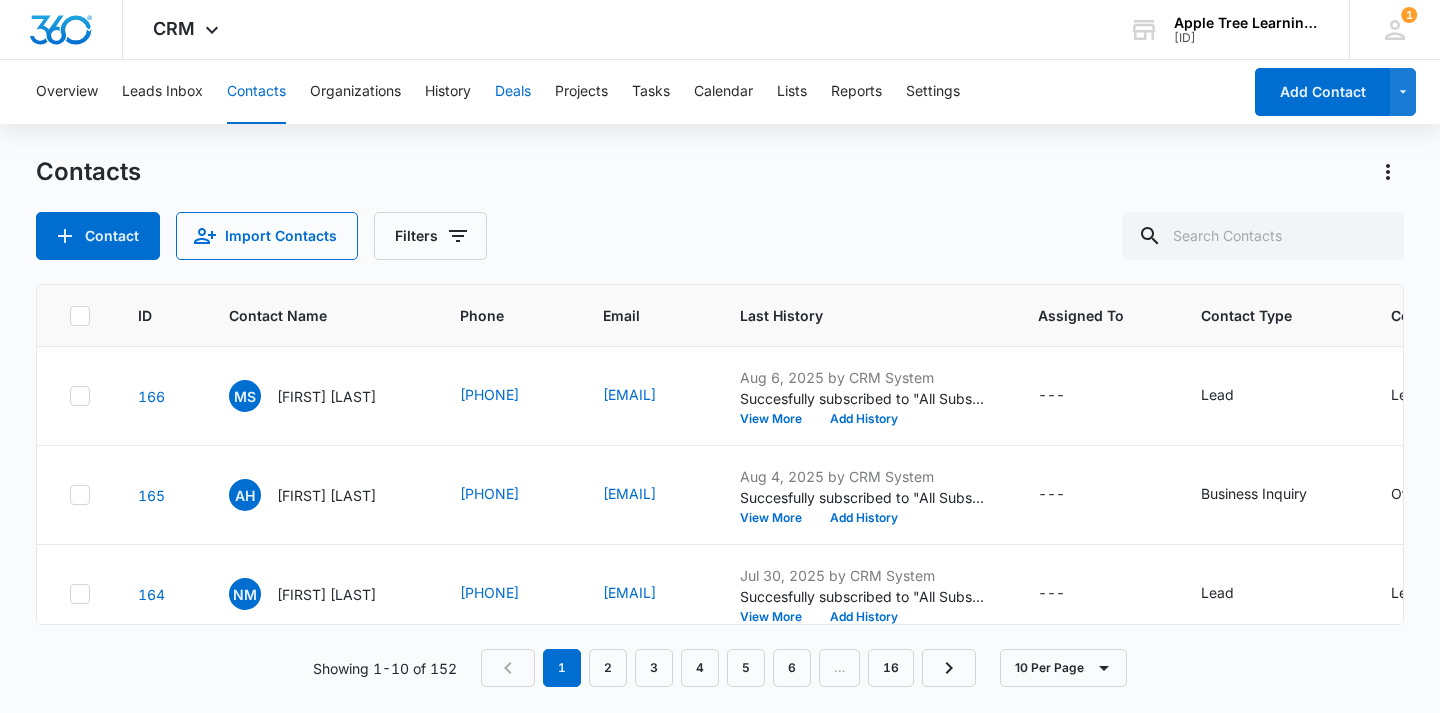 click on "Deals" at bounding box center (513, 92) 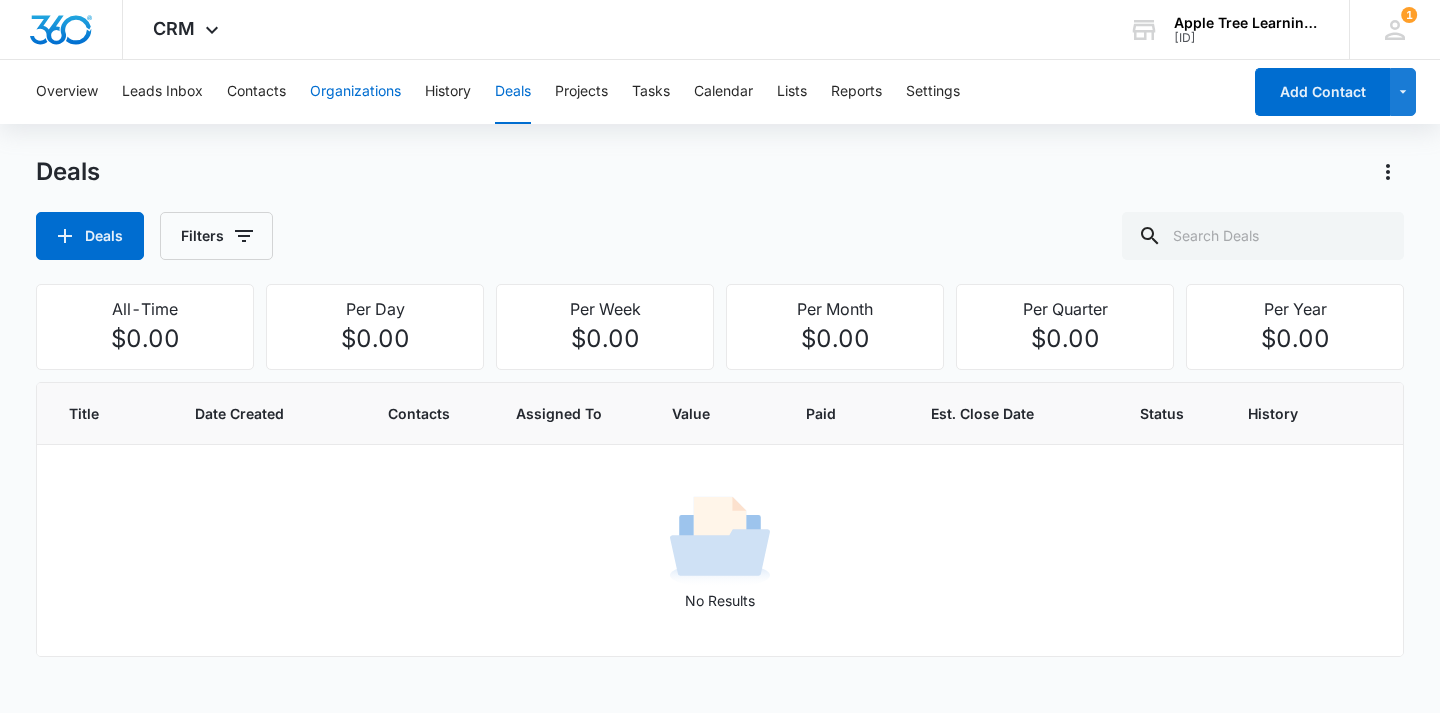 scroll, scrollTop: 0, scrollLeft: 0, axis: both 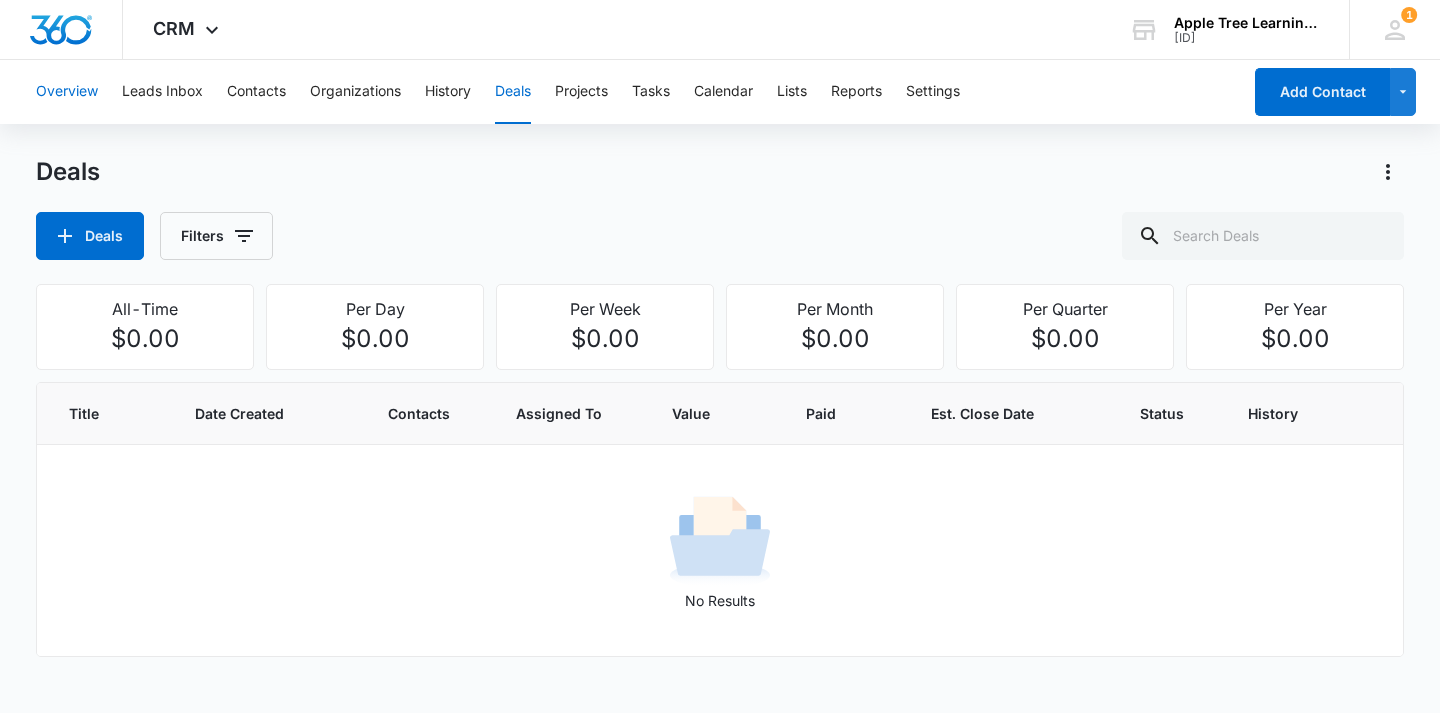 click on "Overview" at bounding box center [67, 92] 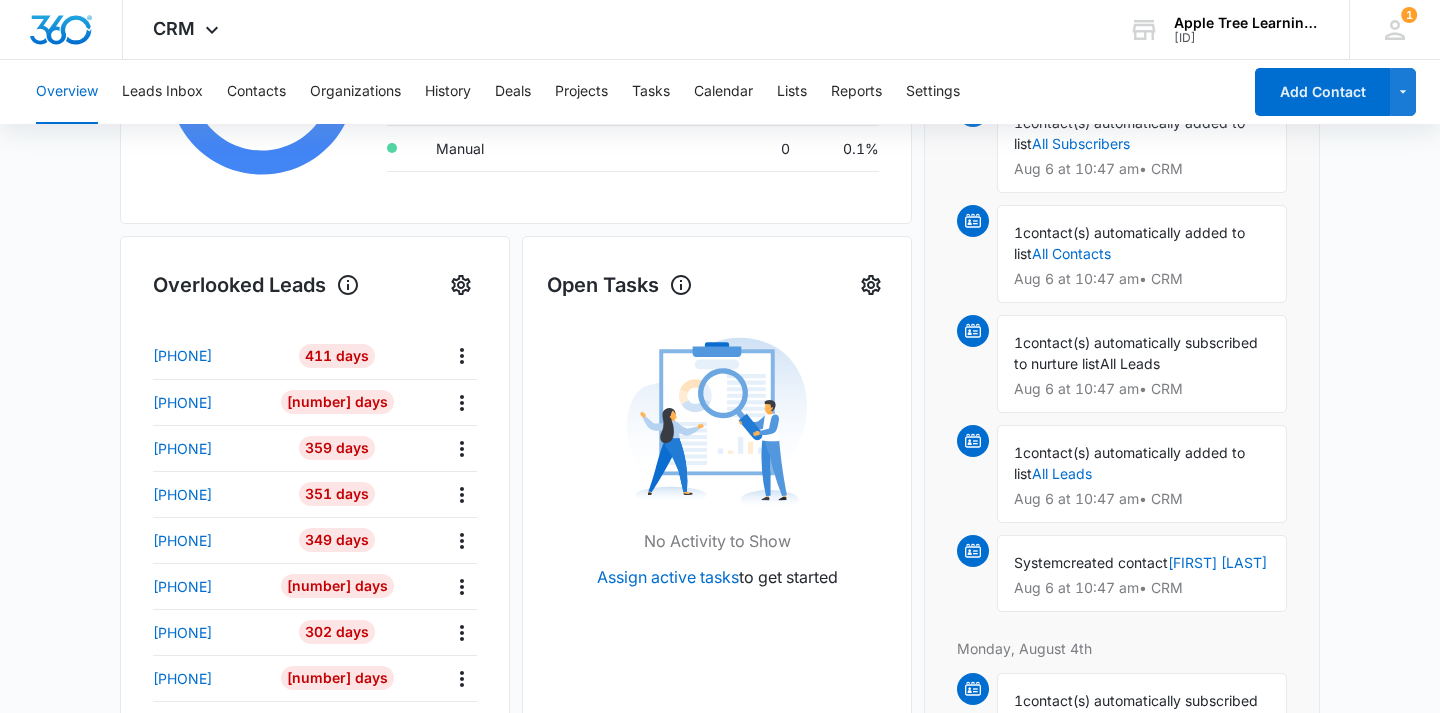 scroll, scrollTop: 522, scrollLeft: 0, axis: vertical 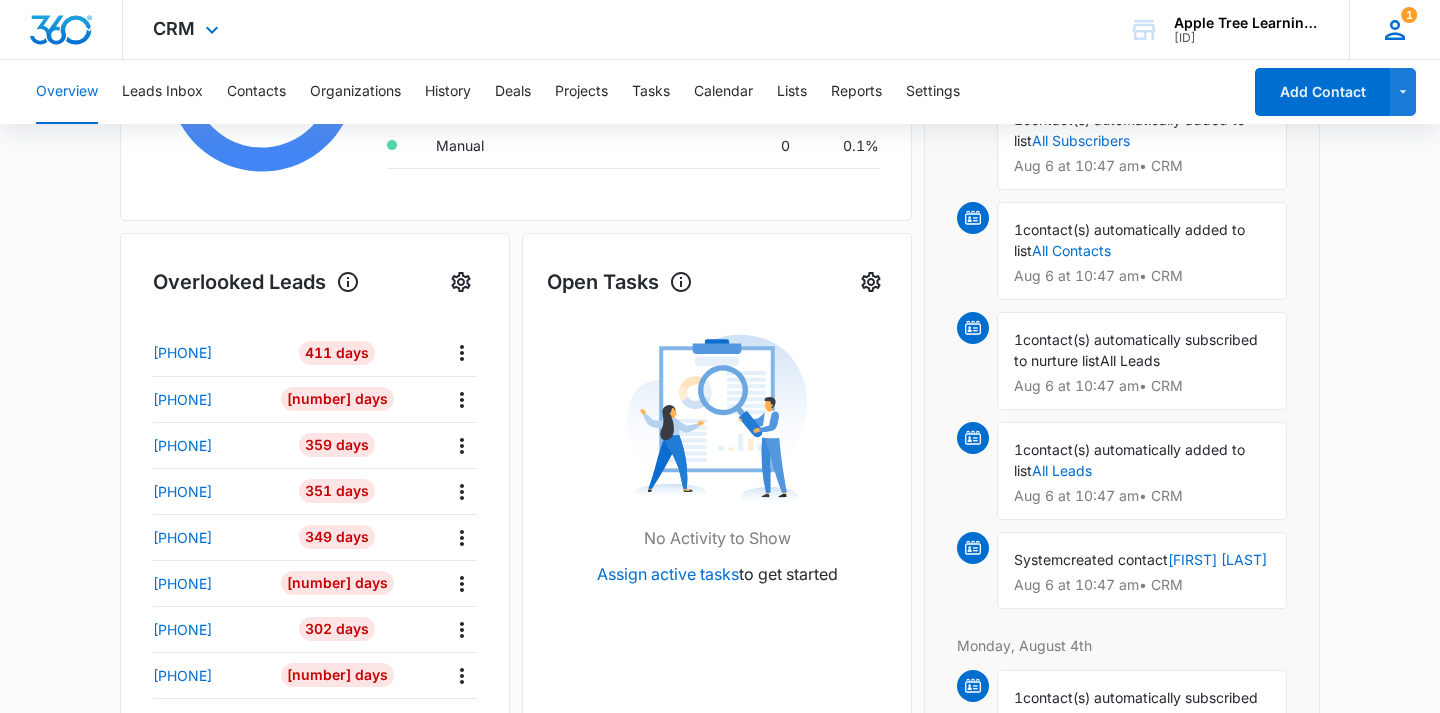 click 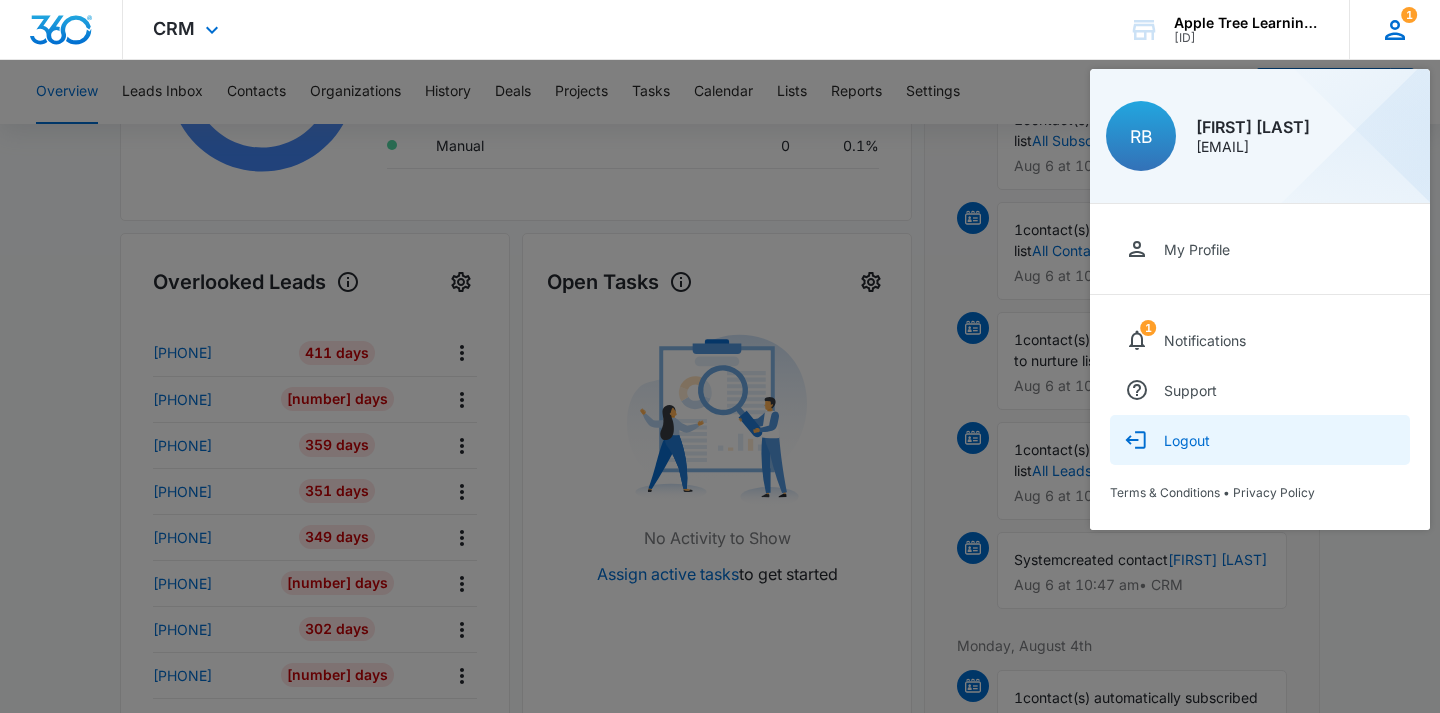 click on "Logout" at bounding box center (1187, 440) 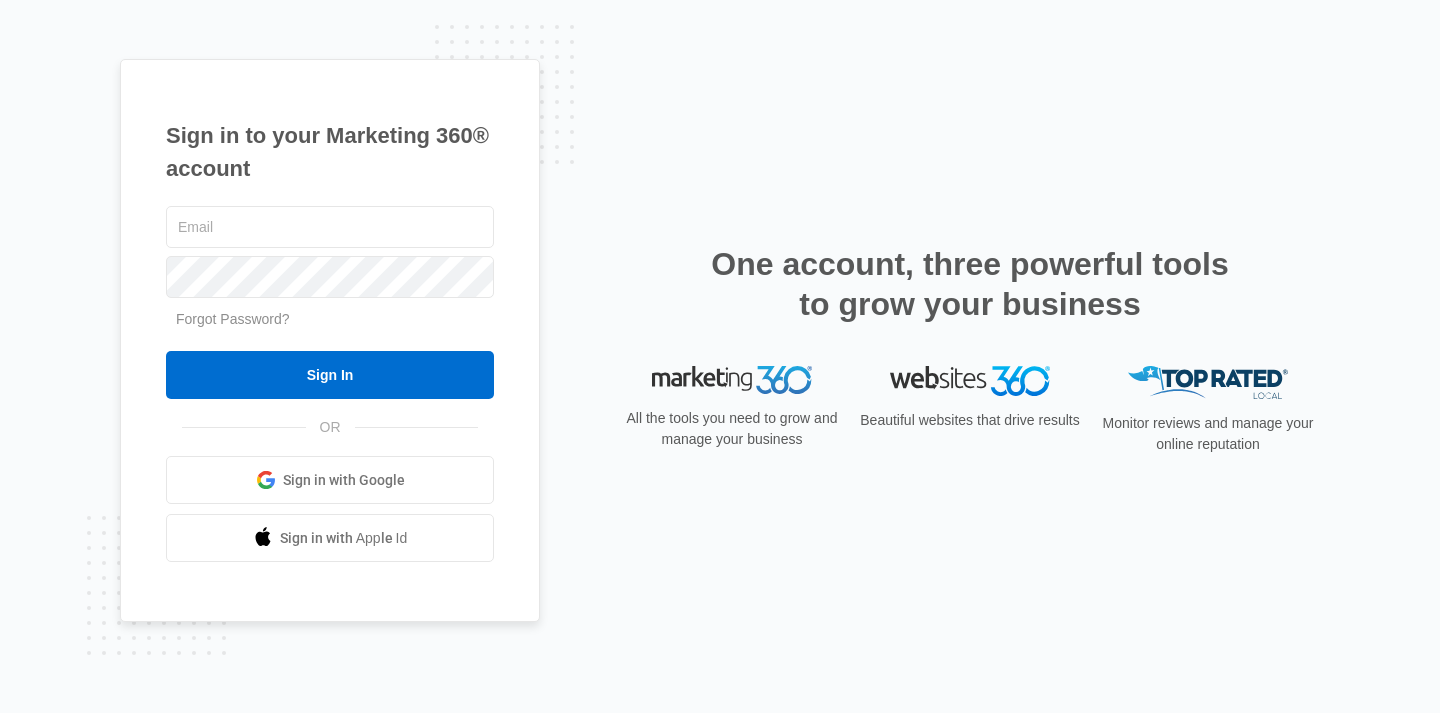 scroll, scrollTop: 0, scrollLeft: 0, axis: both 